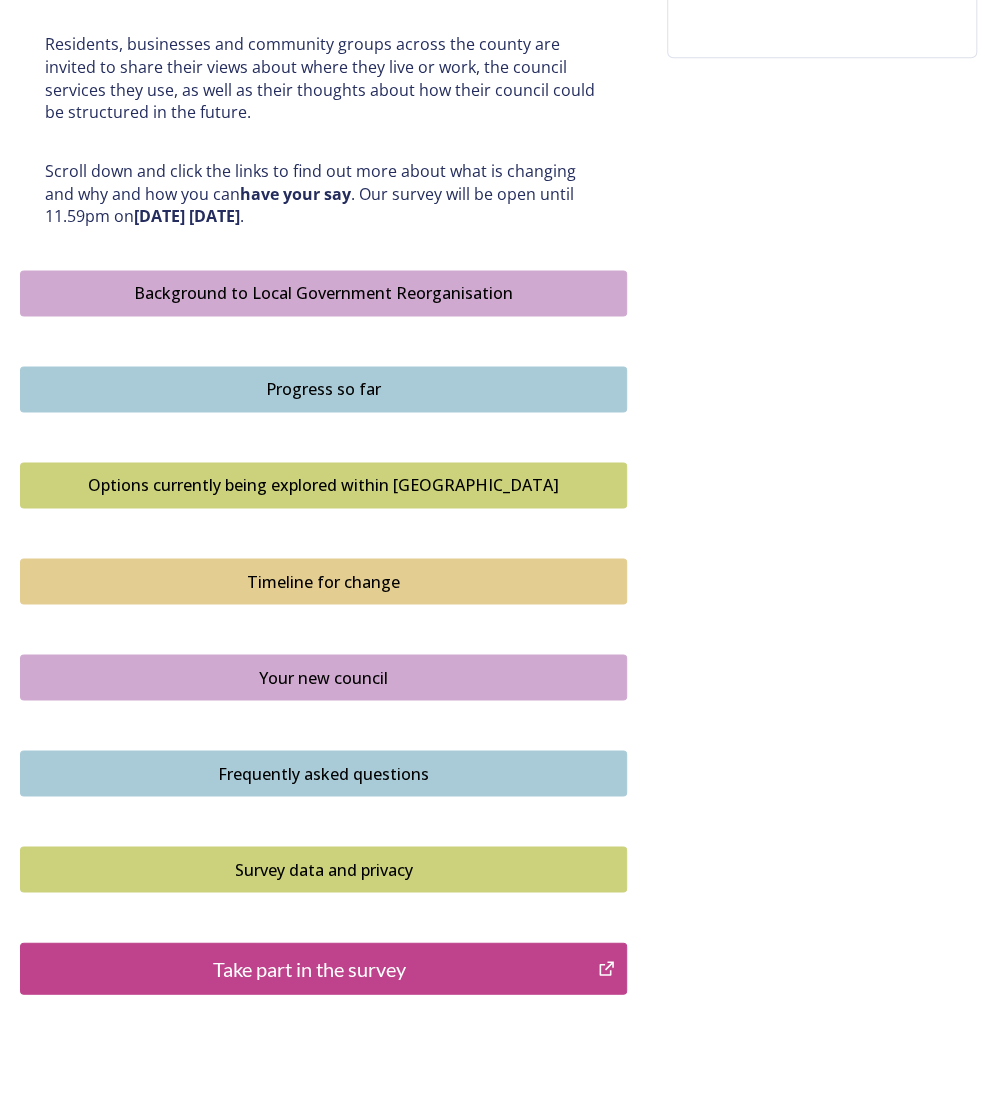 scroll, scrollTop: 1043, scrollLeft: 0, axis: vertical 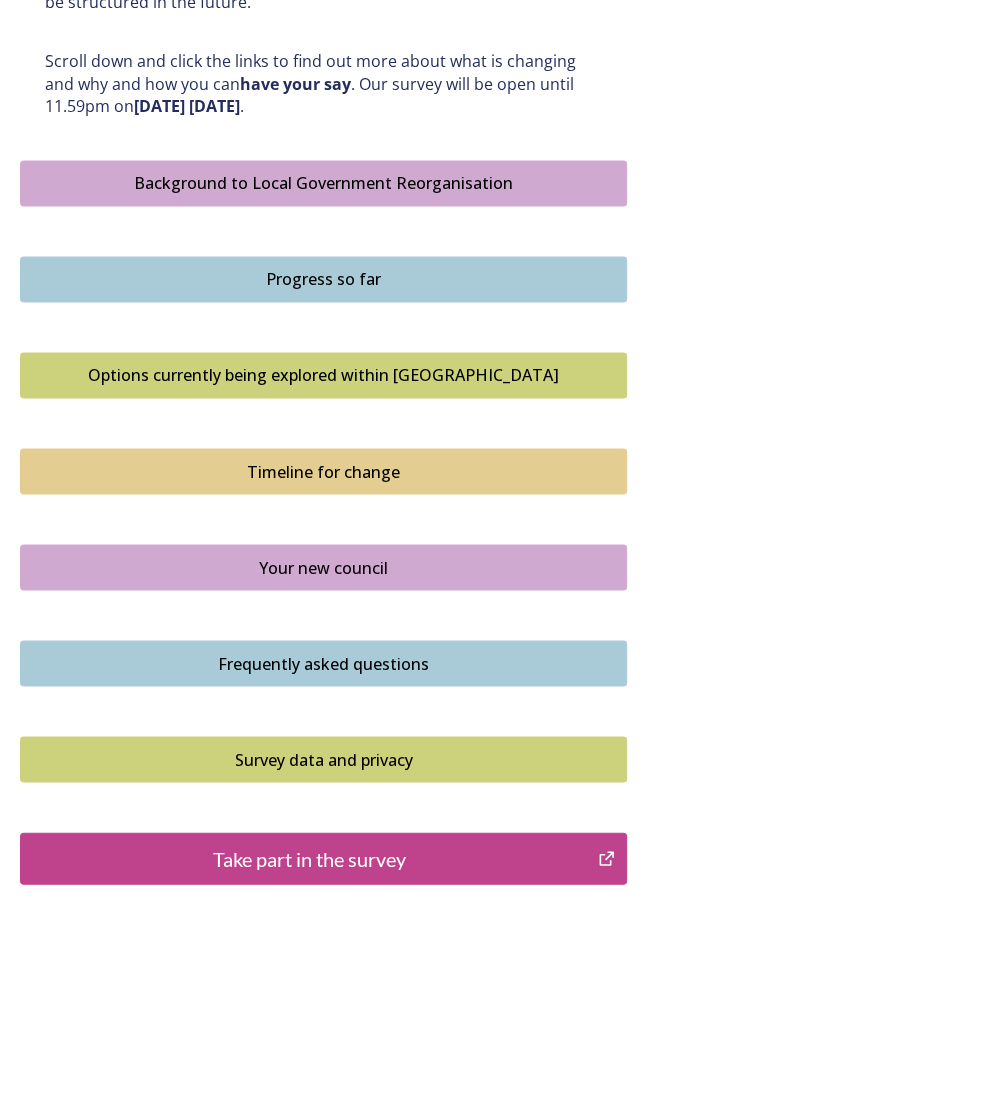 click on "Take part in the survey" at bounding box center (309, 858) 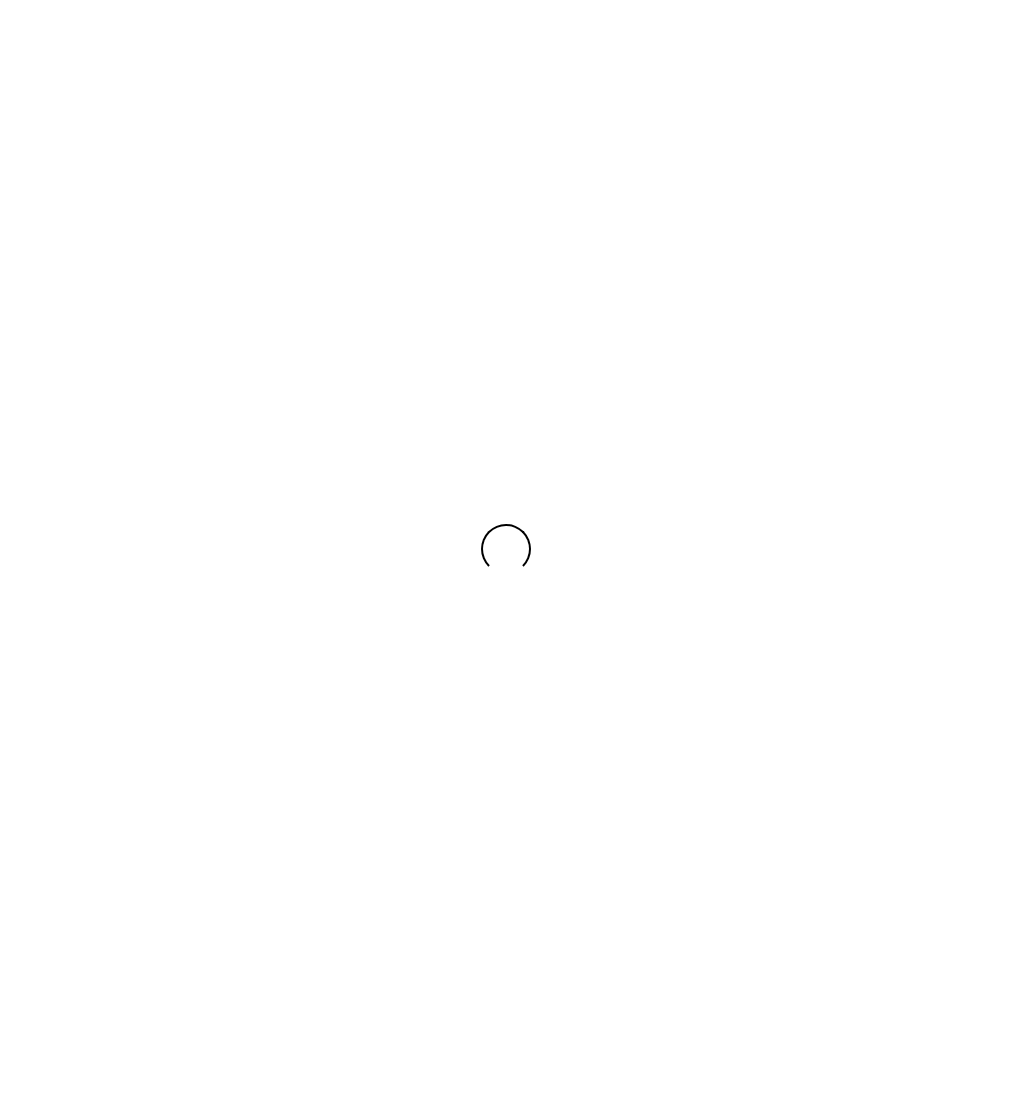 scroll, scrollTop: 0, scrollLeft: 0, axis: both 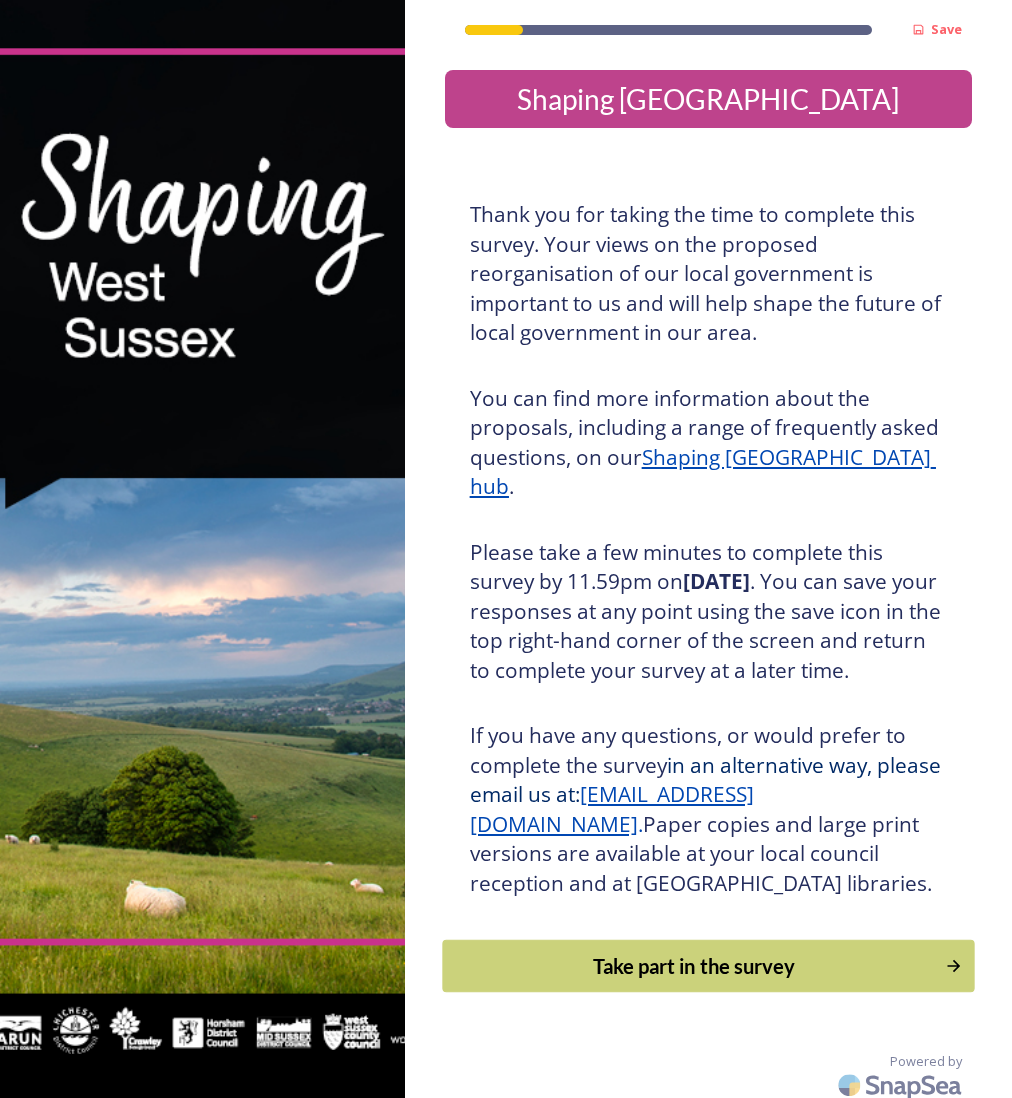 click on "Take part in the survey" at bounding box center [693, 966] 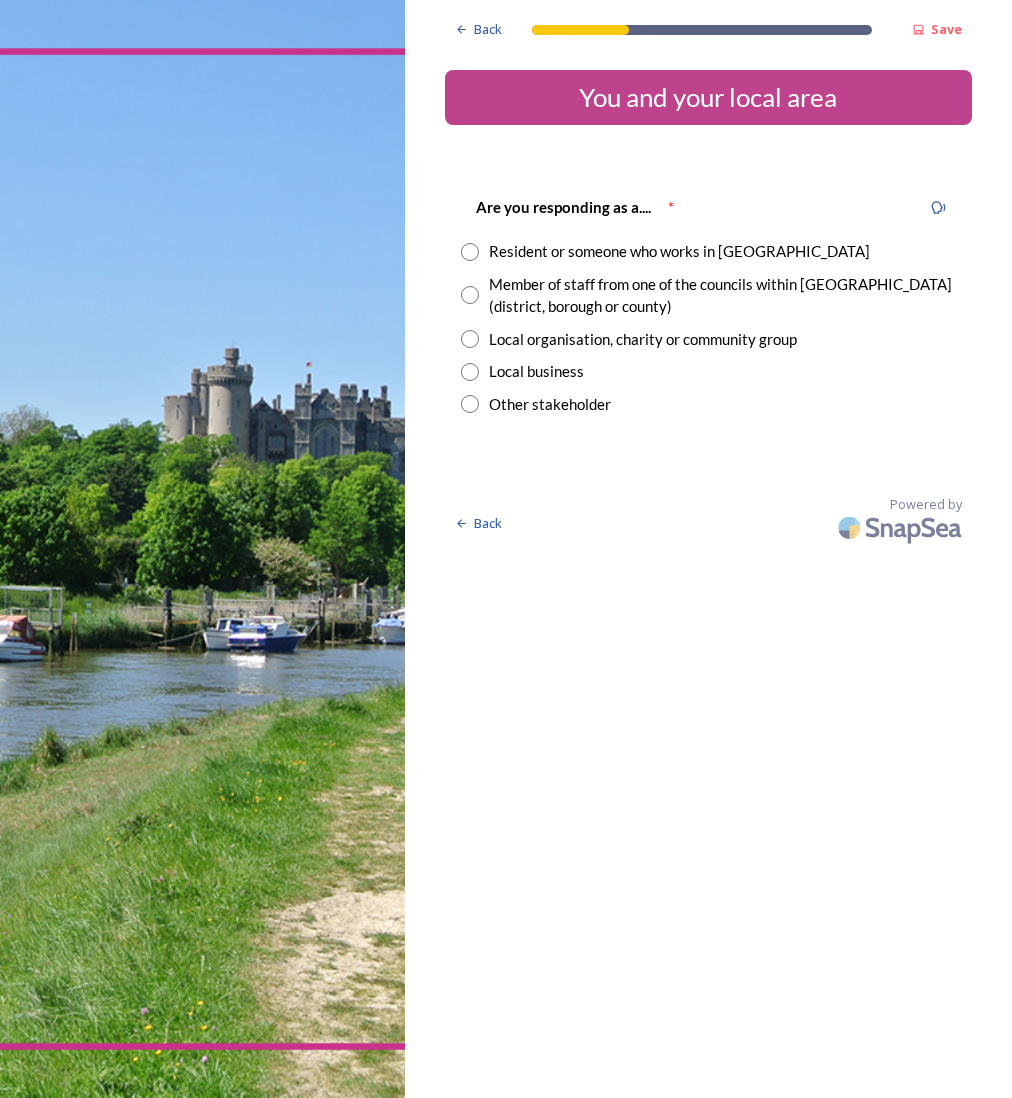 click at bounding box center [470, 295] 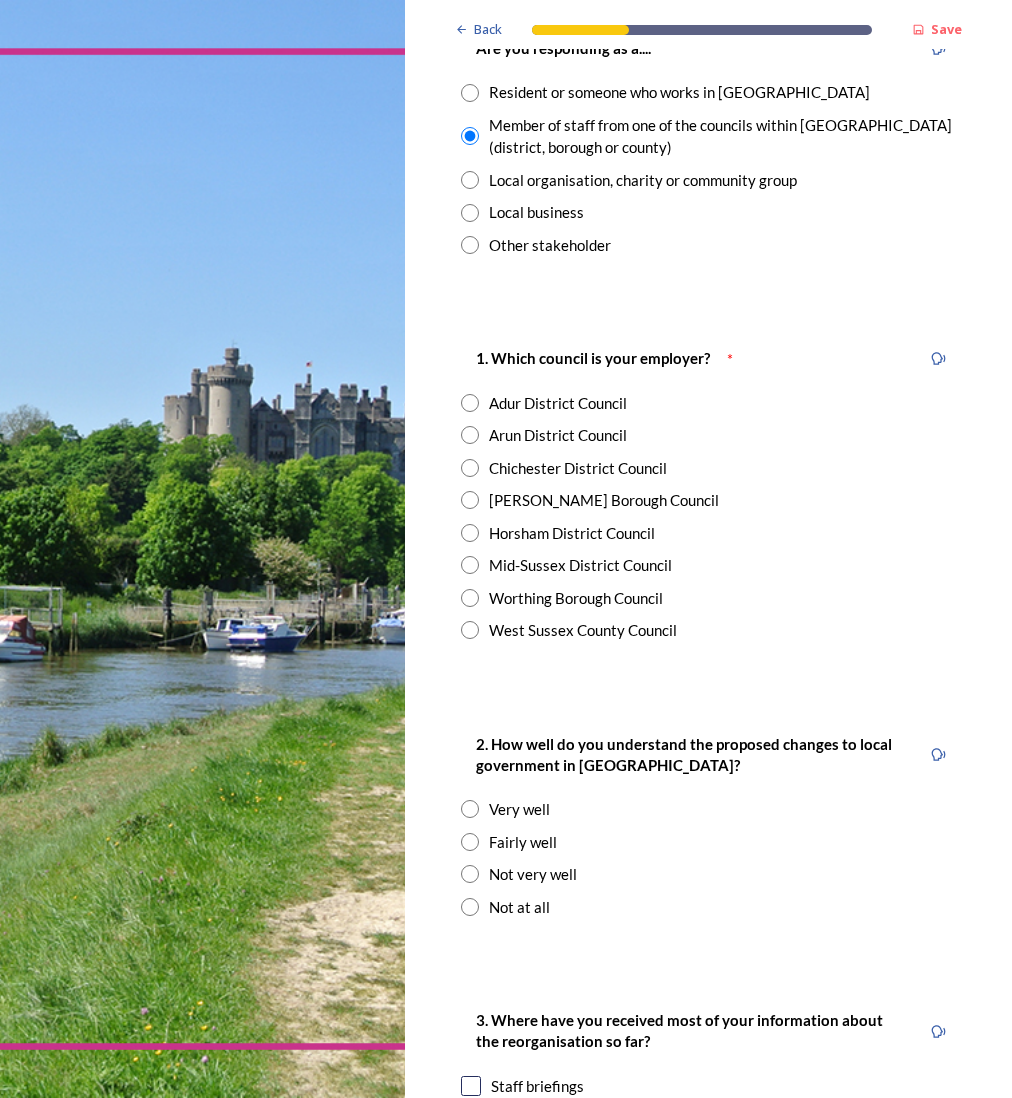 scroll, scrollTop: 200, scrollLeft: 0, axis: vertical 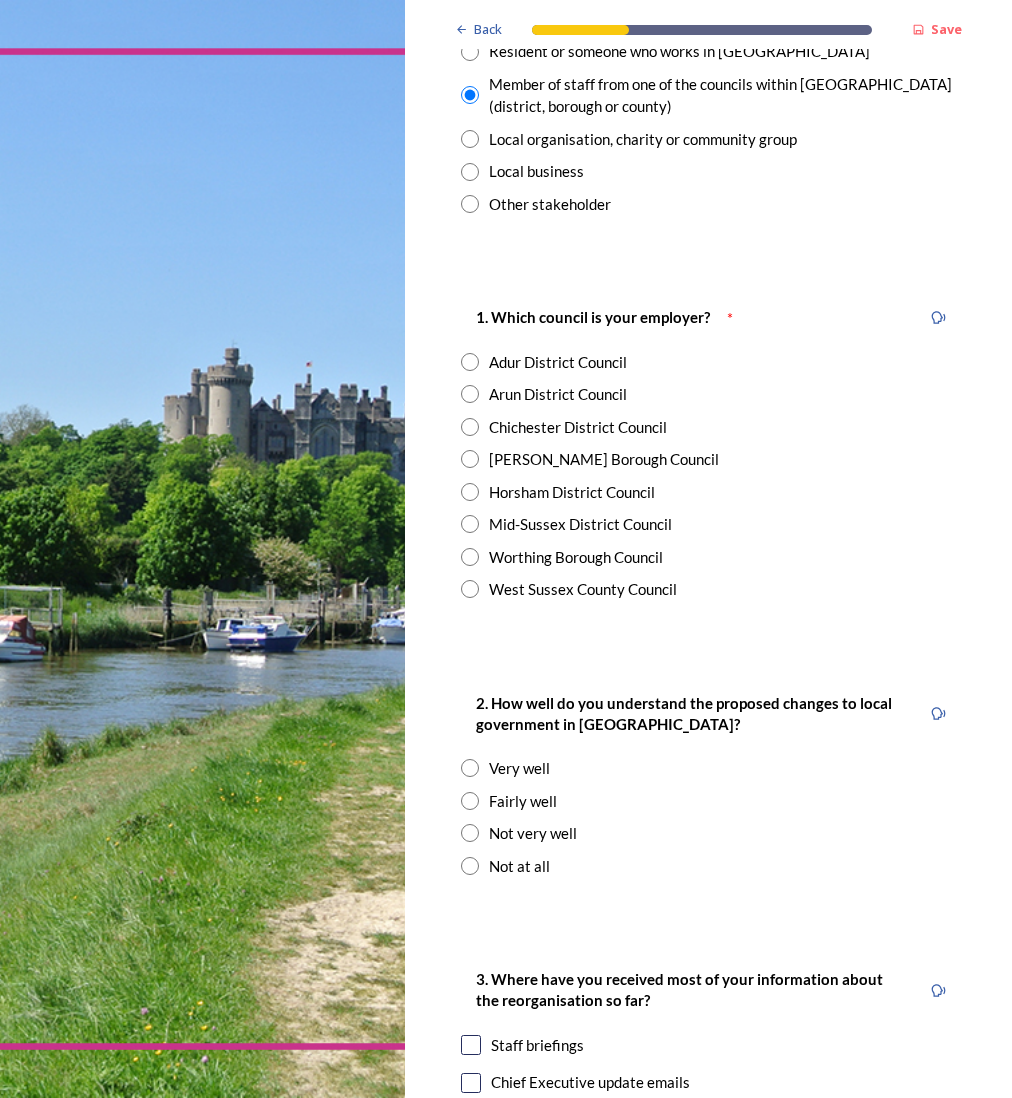 click at bounding box center (470, 427) 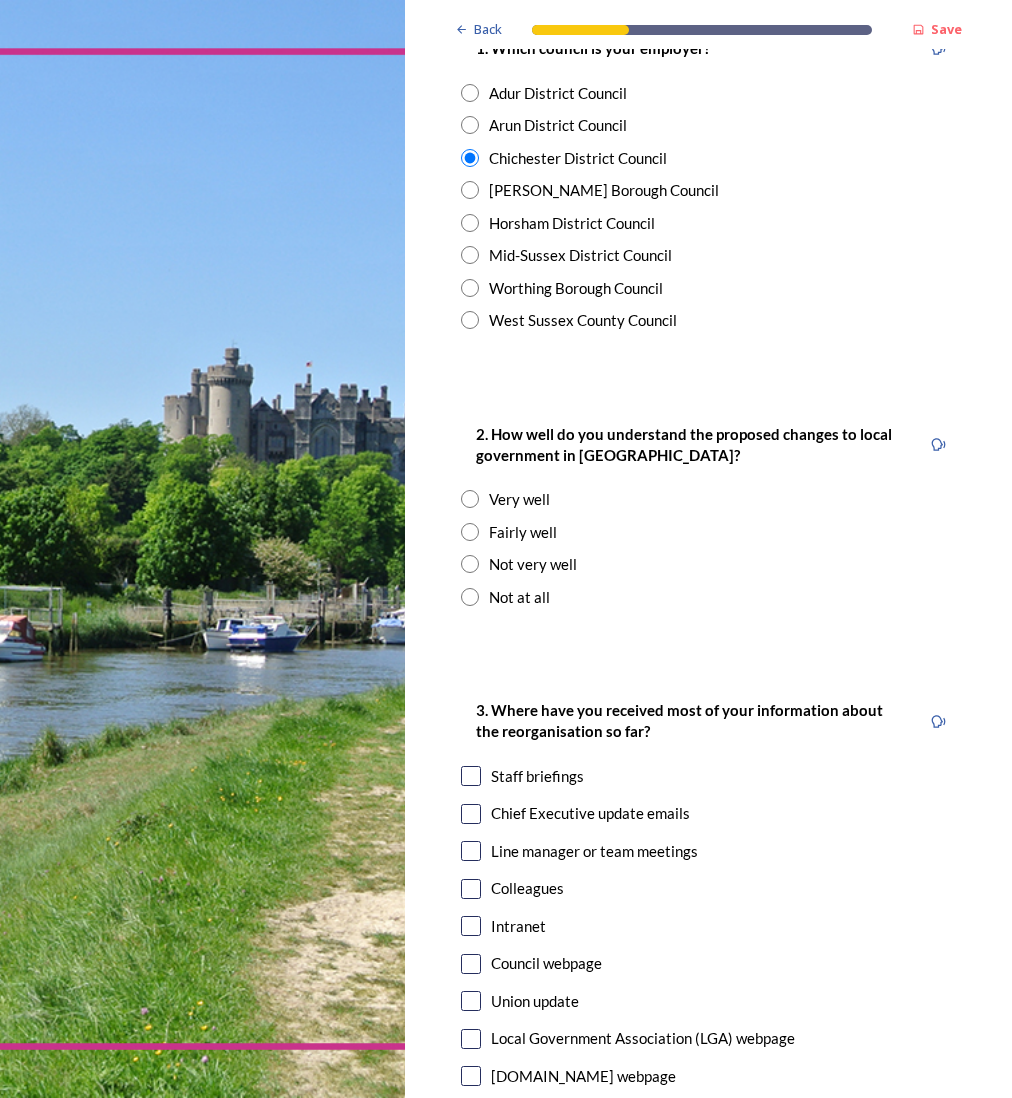 scroll, scrollTop: 500, scrollLeft: 0, axis: vertical 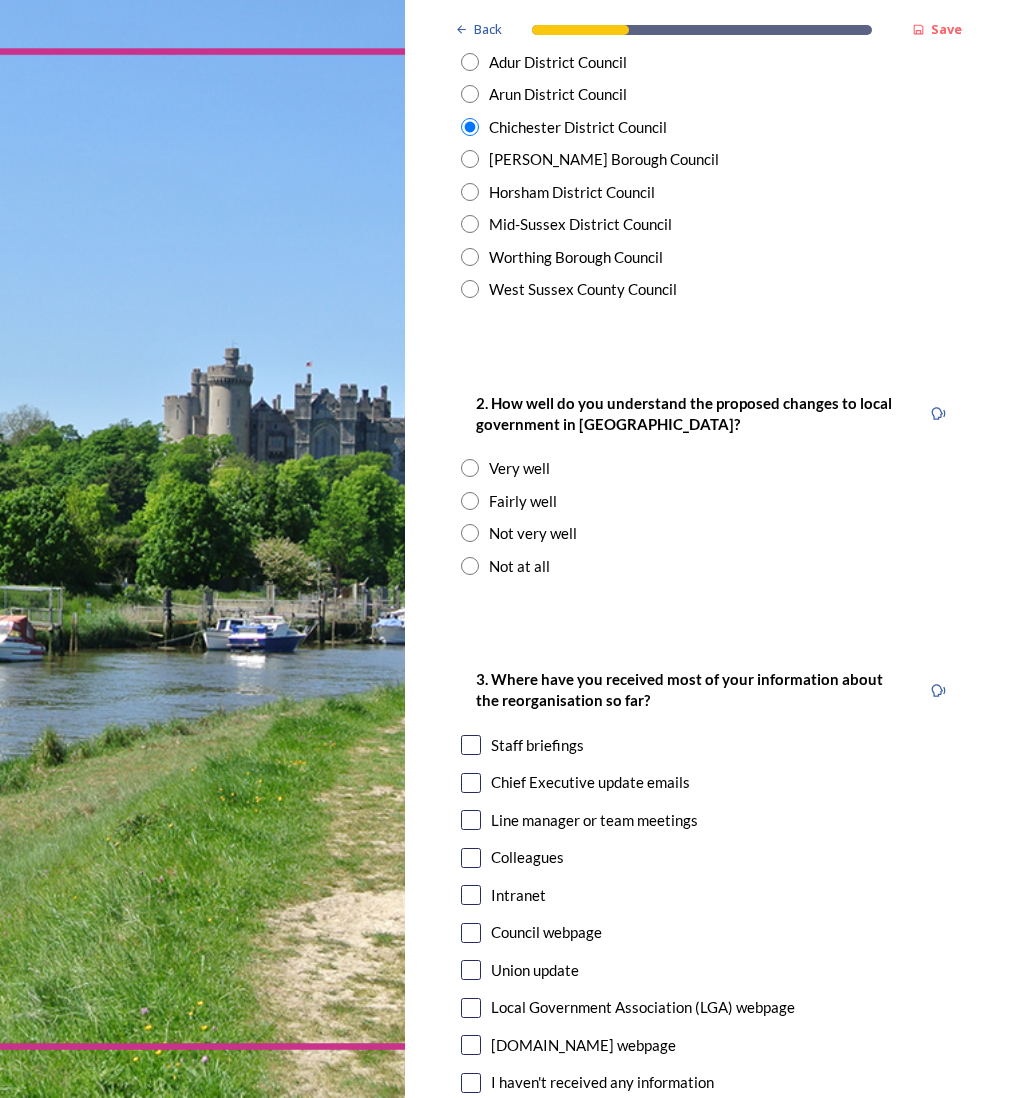 click at bounding box center [470, 468] 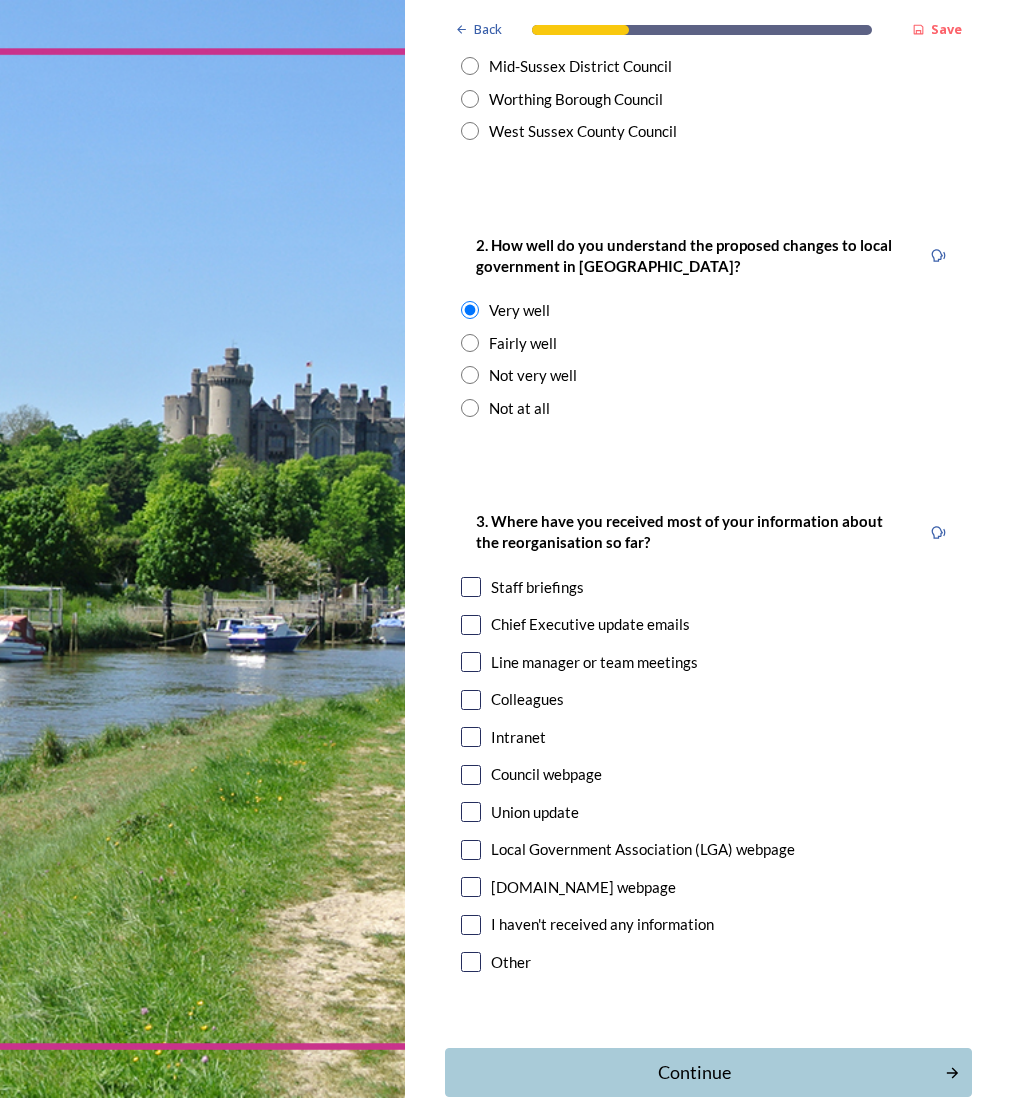 scroll, scrollTop: 700, scrollLeft: 0, axis: vertical 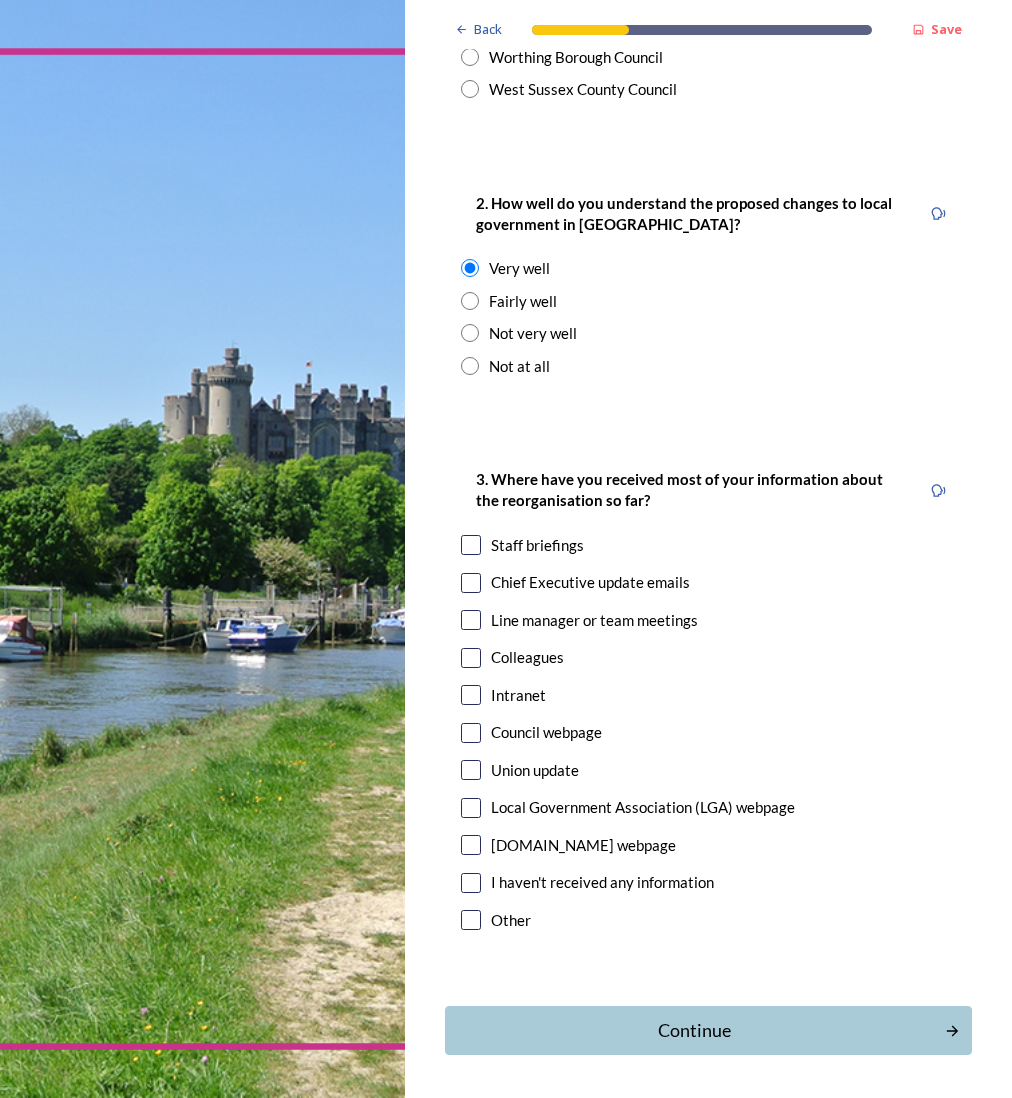 click on "Staff briefings" at bounding box center (708, 545) 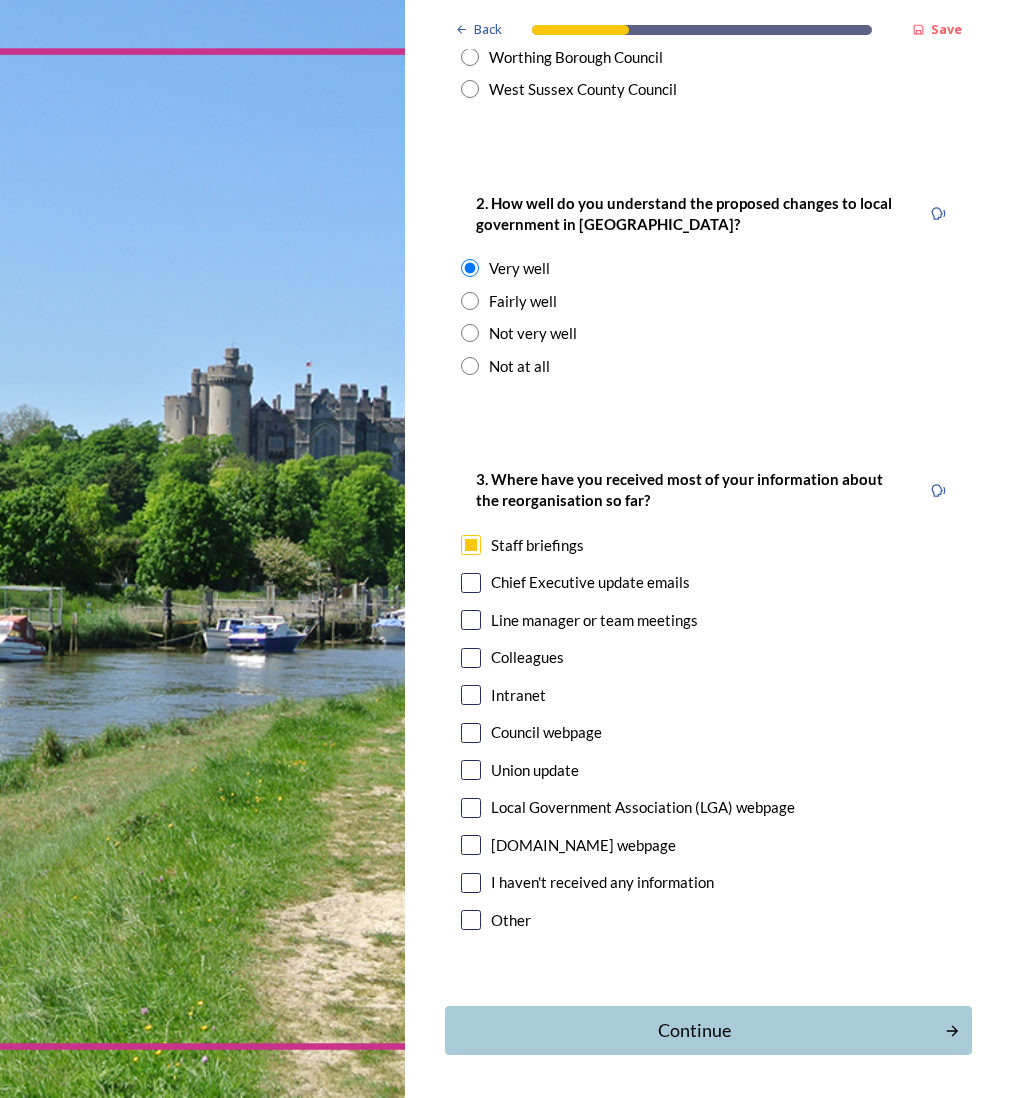 checkbox on "true" 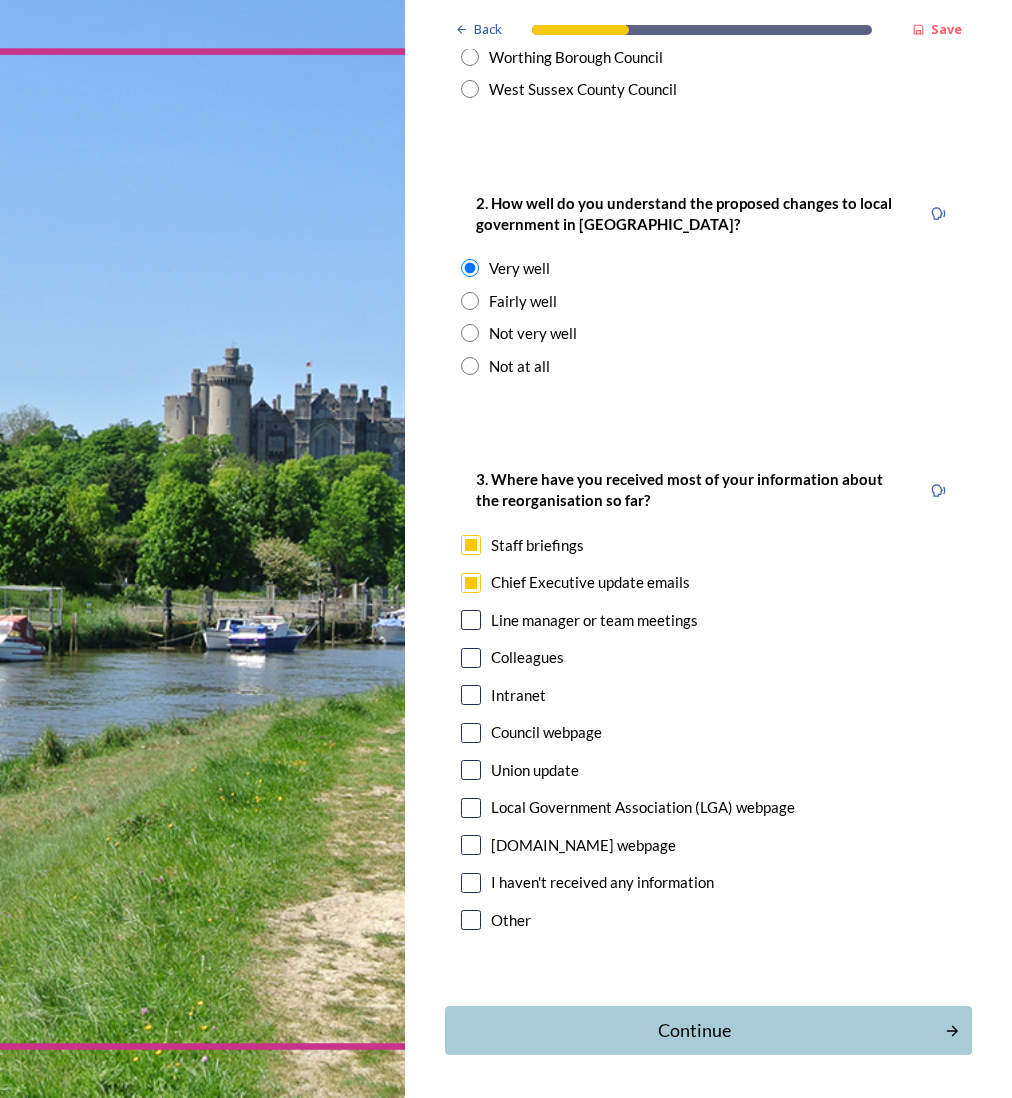click at bounding box center [471, 620] 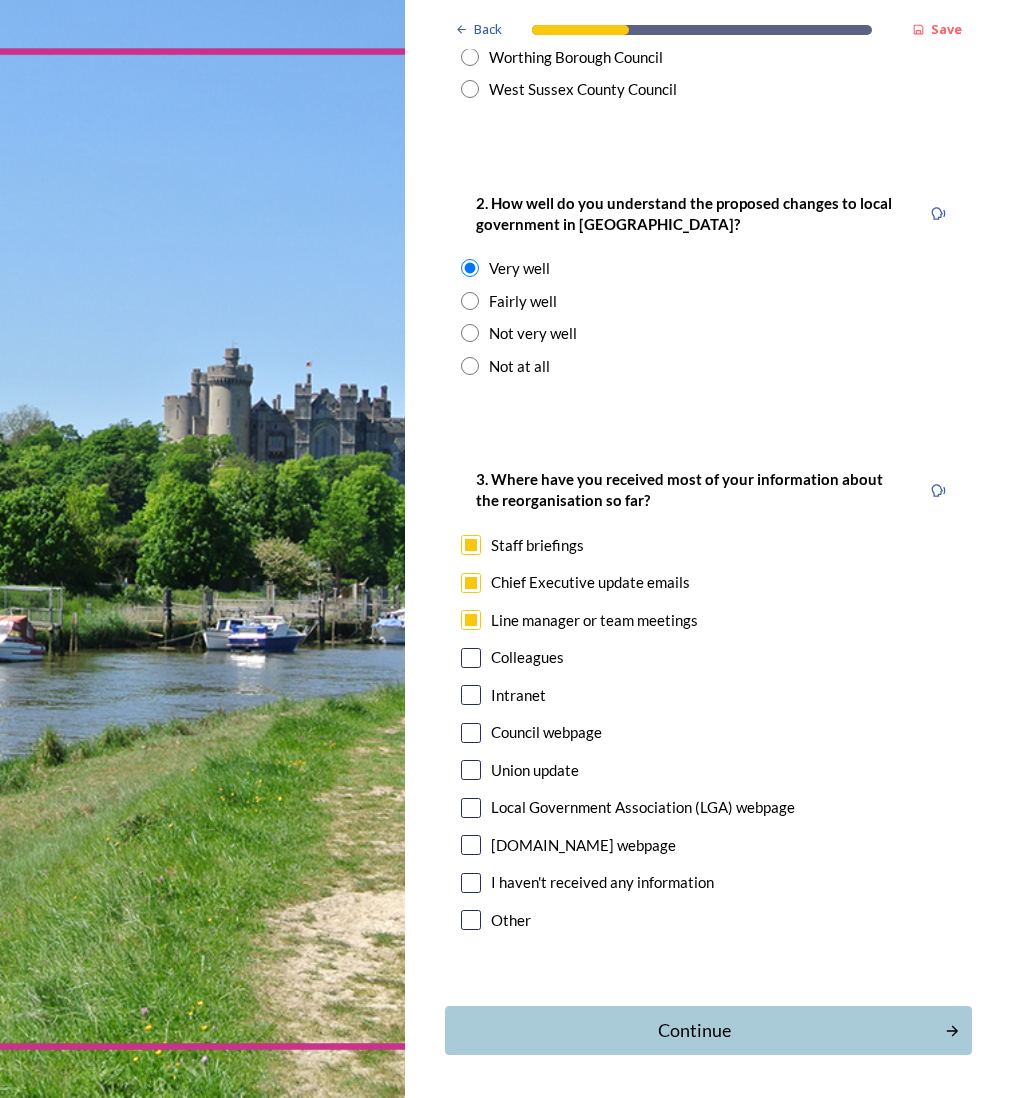click at bounding box center (471, 658) 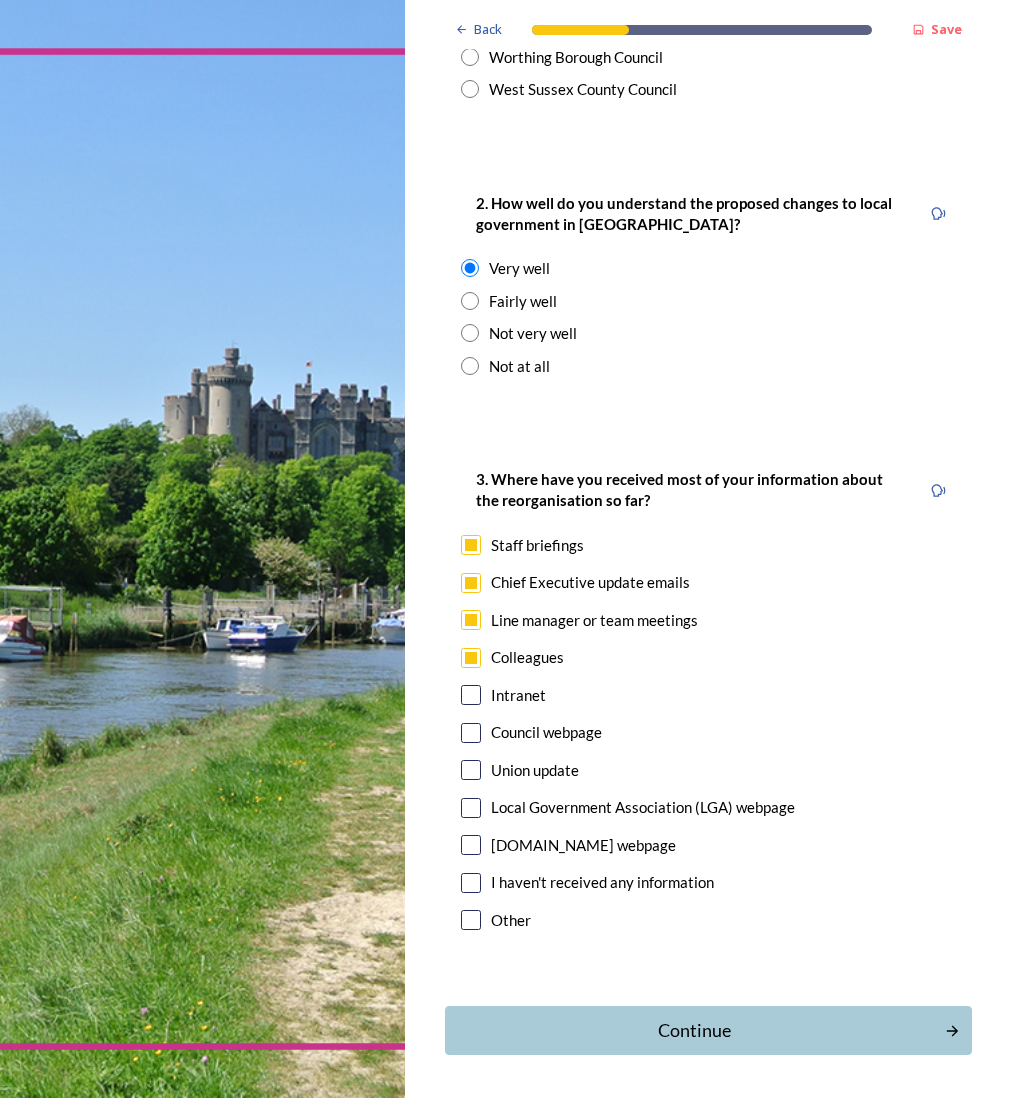 click at bounding box center [471, 808] 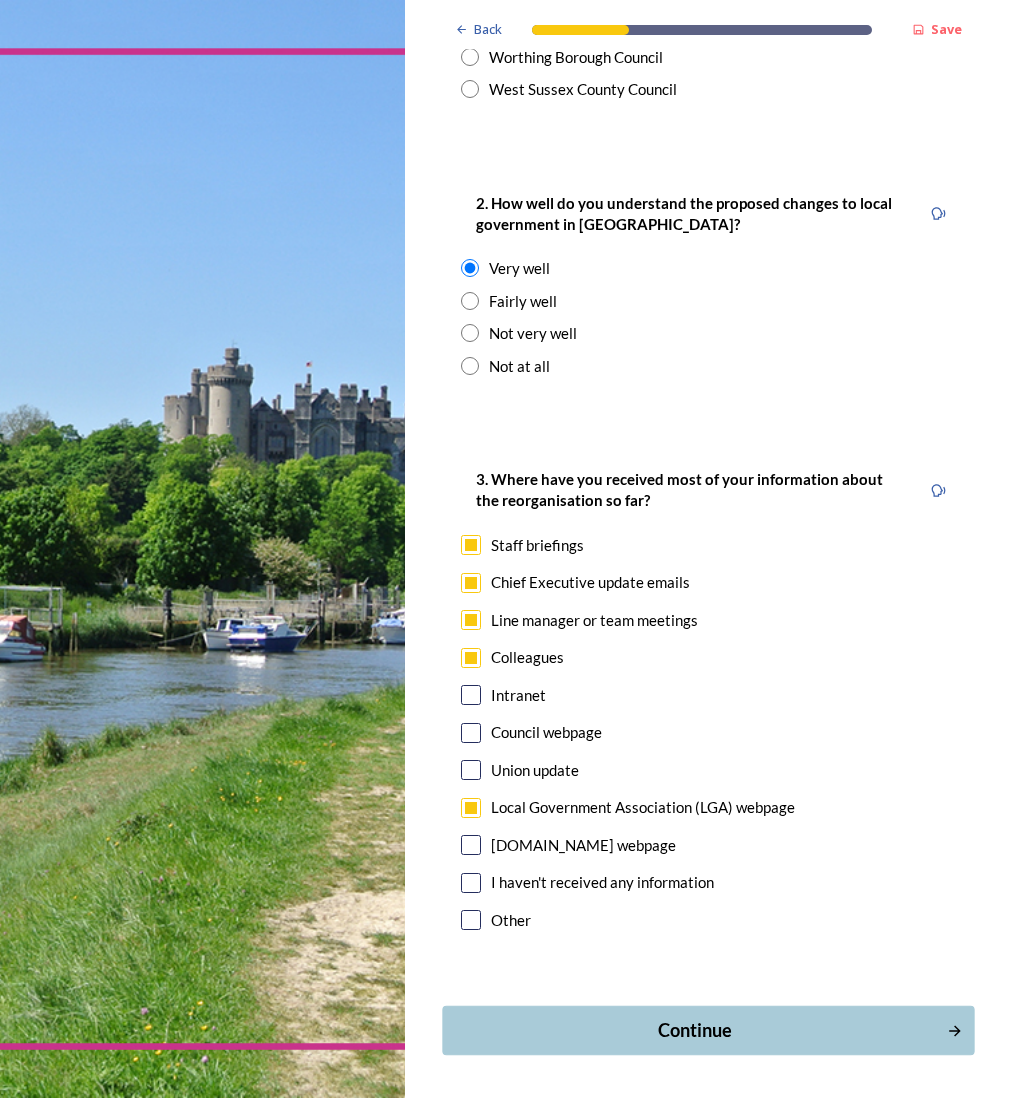 click on "Continue" at bounding box center [694, 1030] 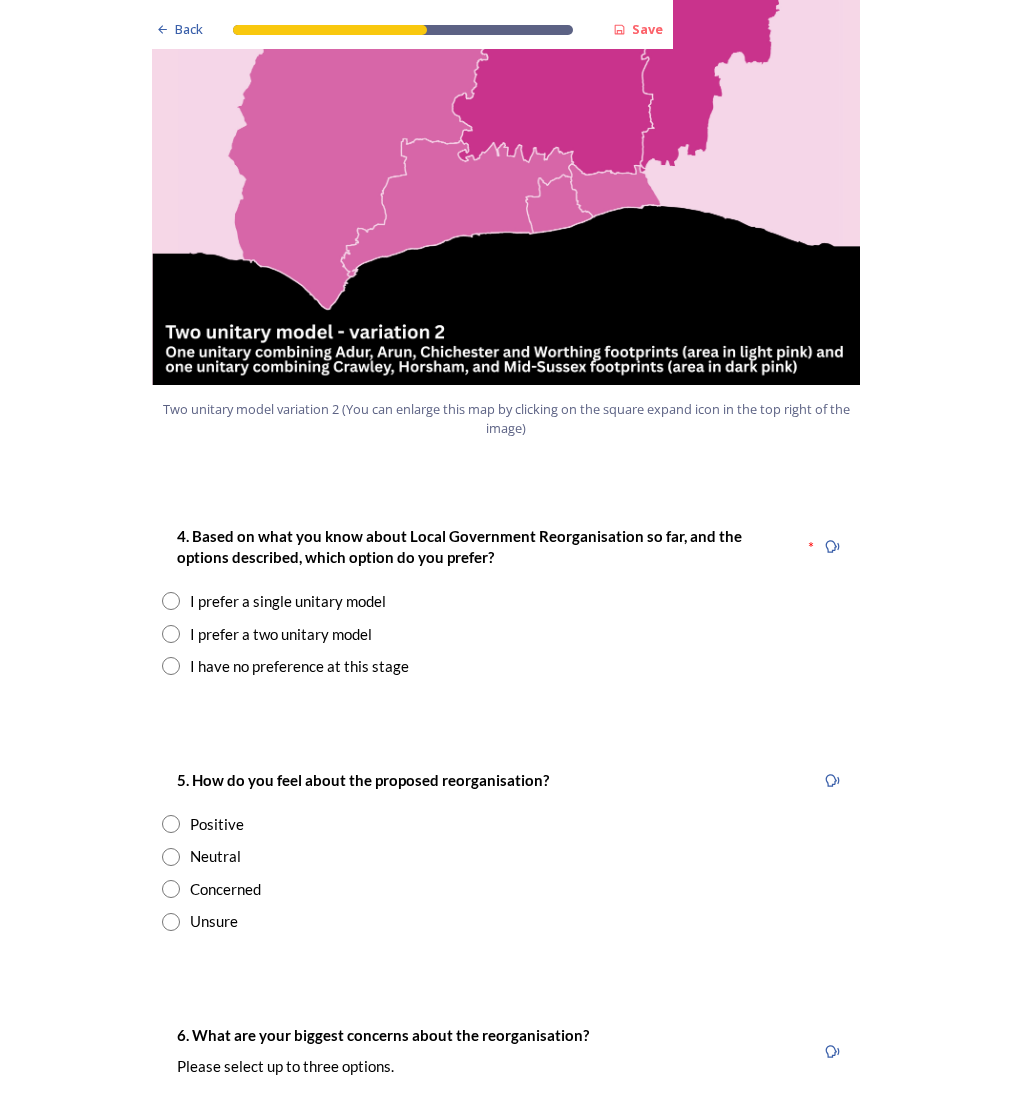 scroll, scrollTop: 2300, scrollLeft: 0, axis: vertical 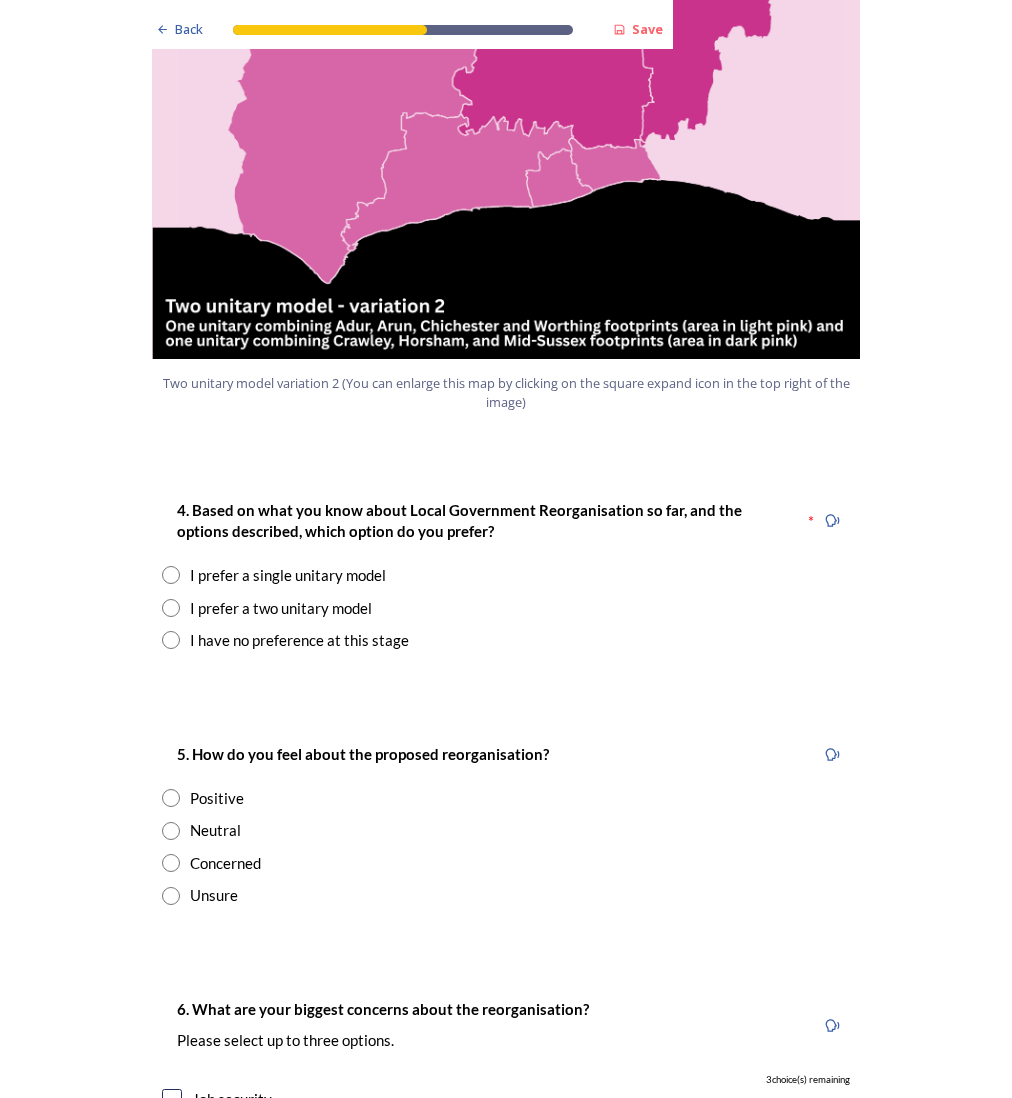 click at bounding box center [171, 575] 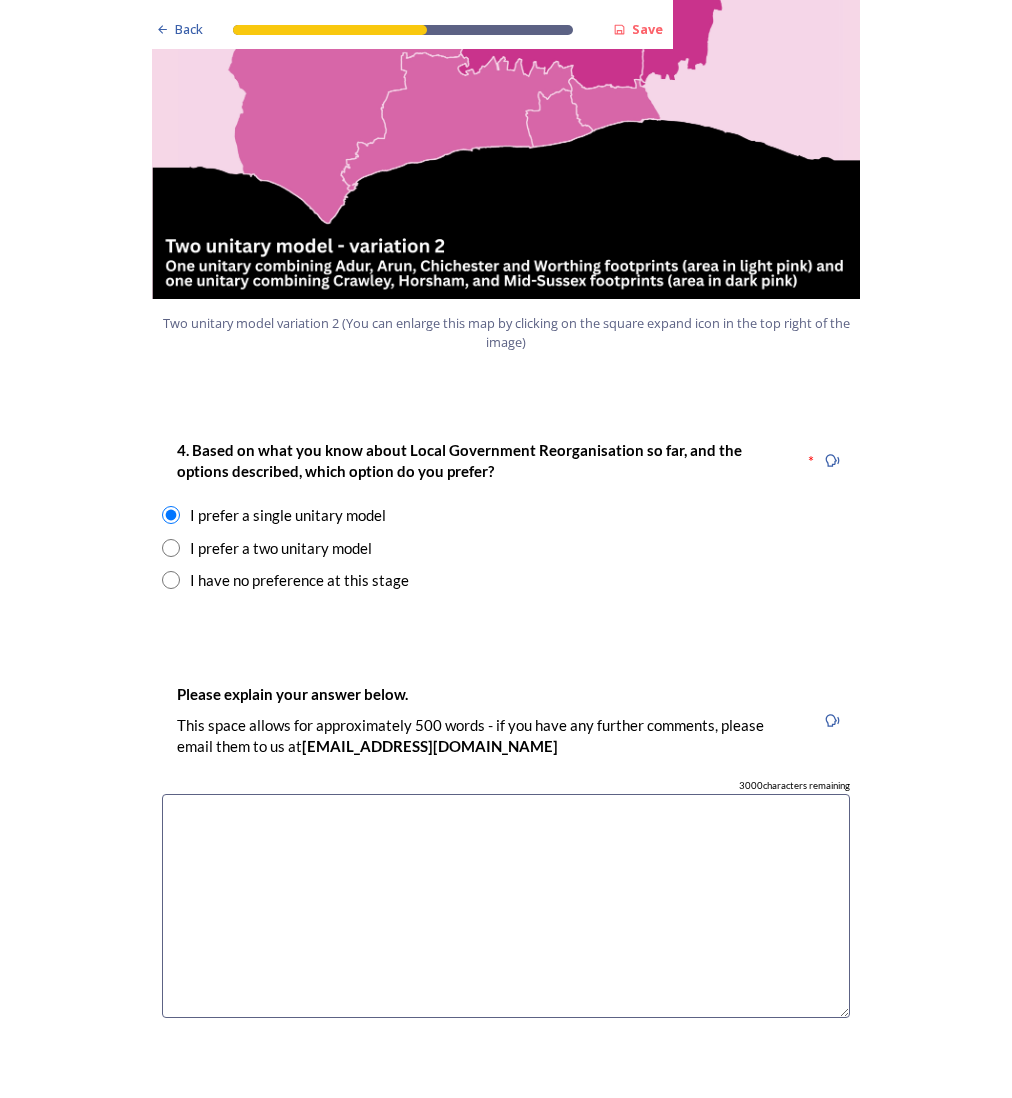 scroll, scrollTop: 2500, scrollLeft: 0, axis: vertical 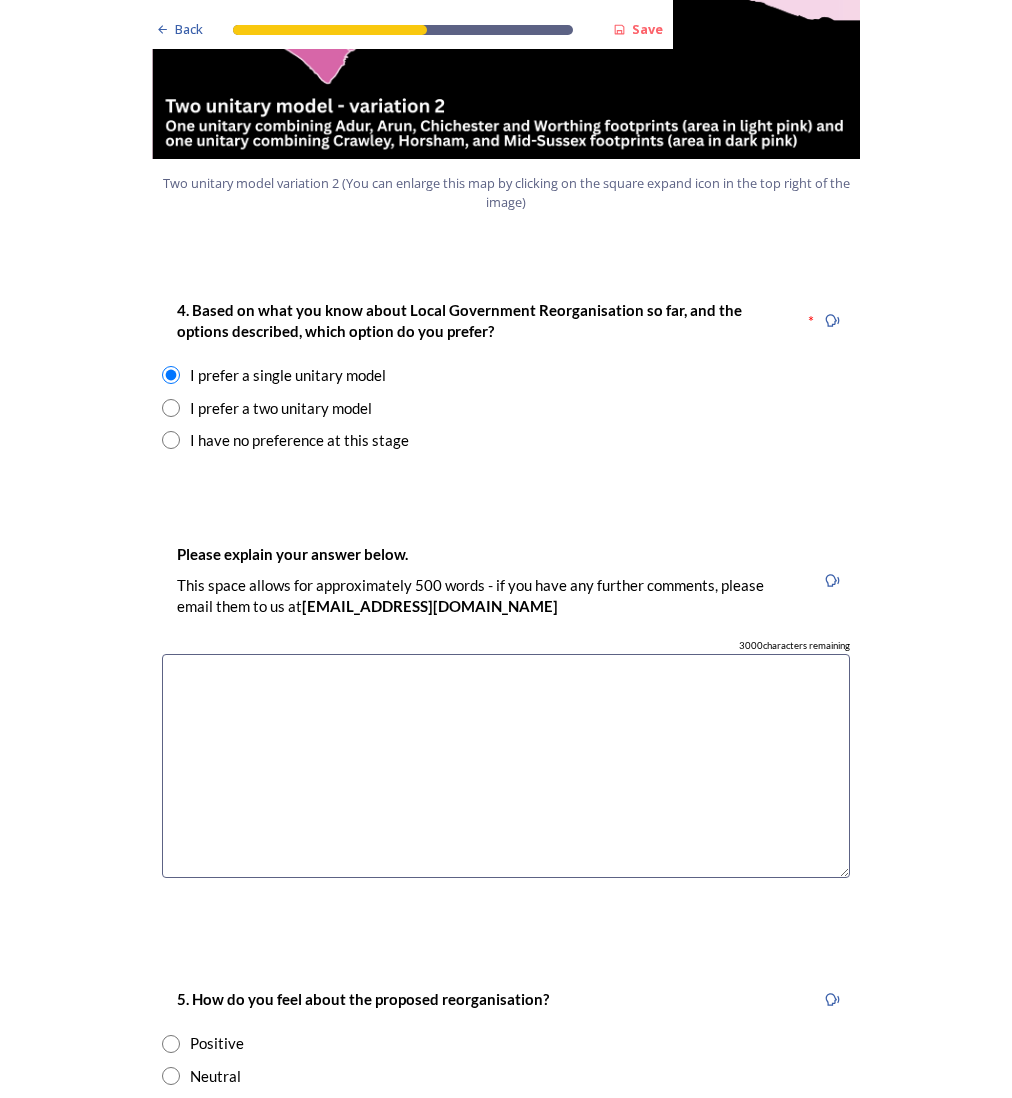 click at bounding box center [506, 766] 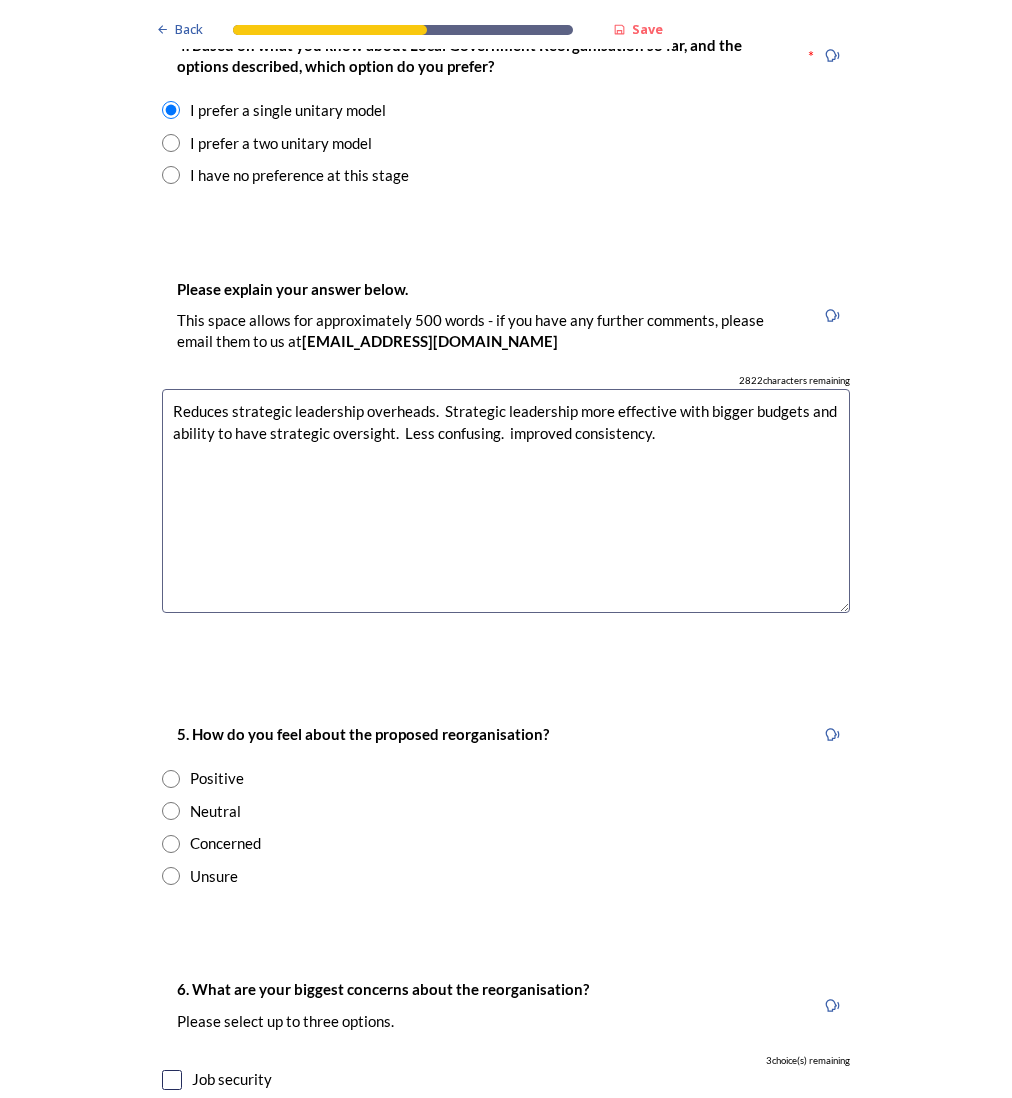 scroll, scrollTop: 2800, scrollLeft: 0, axis: vertical 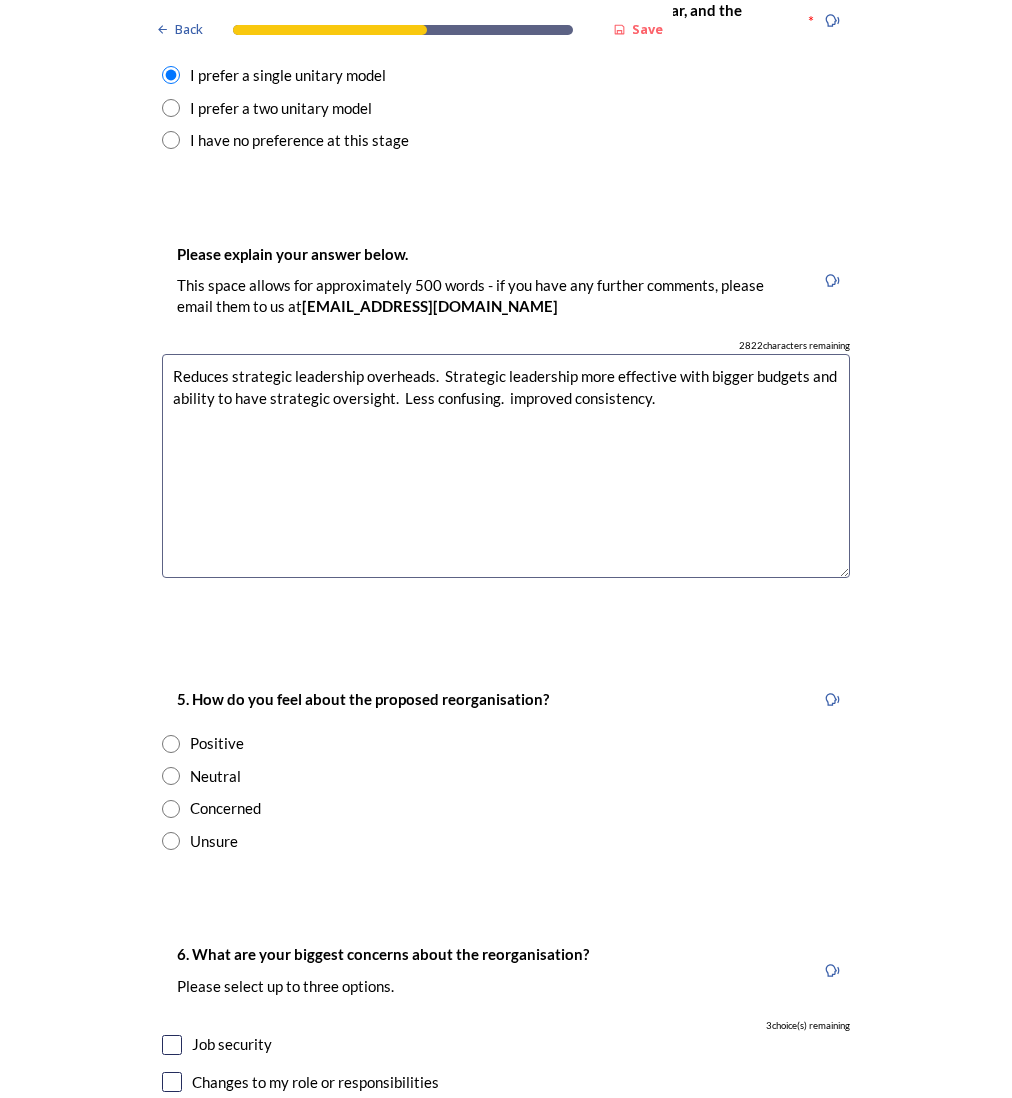 type on "Reduces strategic leadership overheads.  Strategic leadership more effective with bigger budgets and ability to have strategic oversight.  Less confusing.  improved consistency." 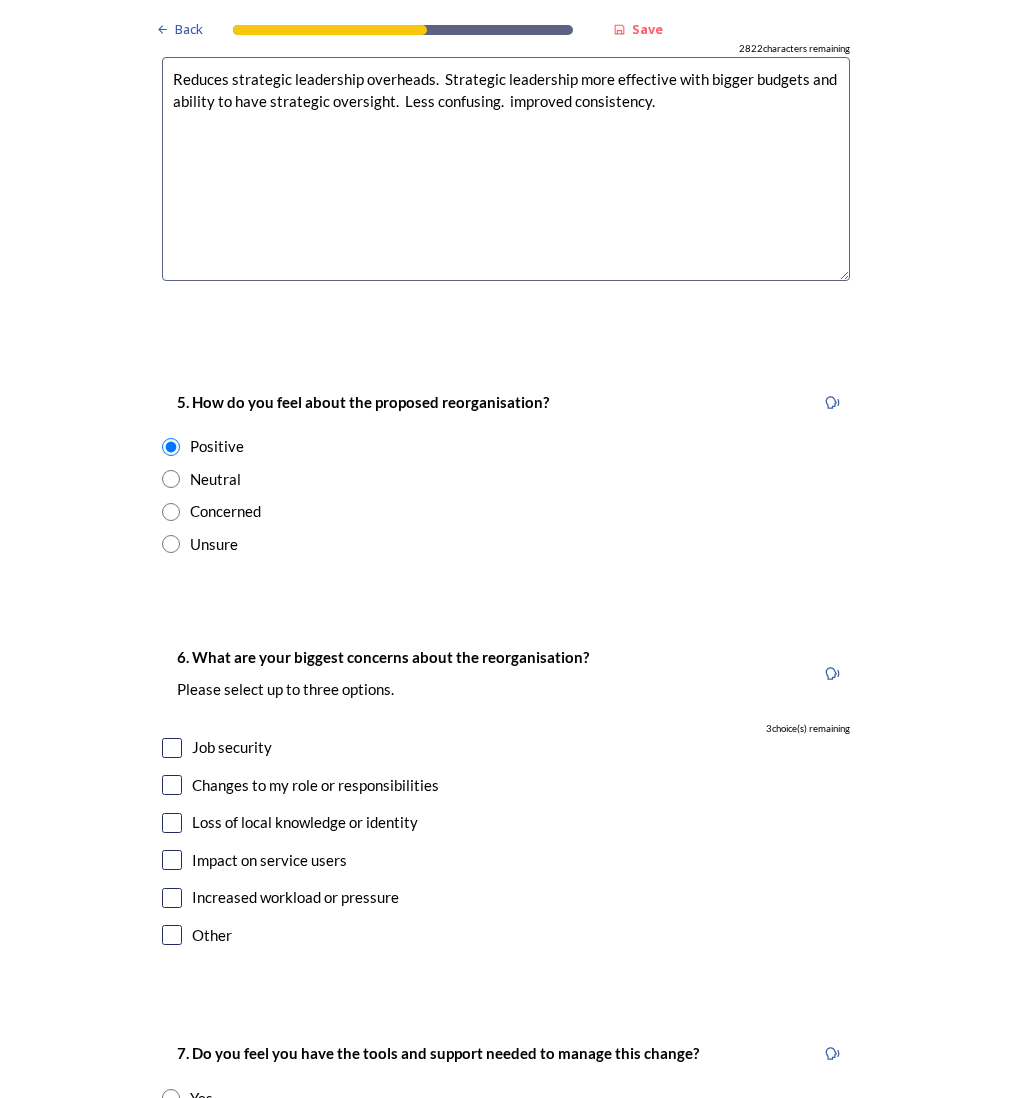 scroll, scrollTop: 3100, scrollLeft: 0, axis: vertical 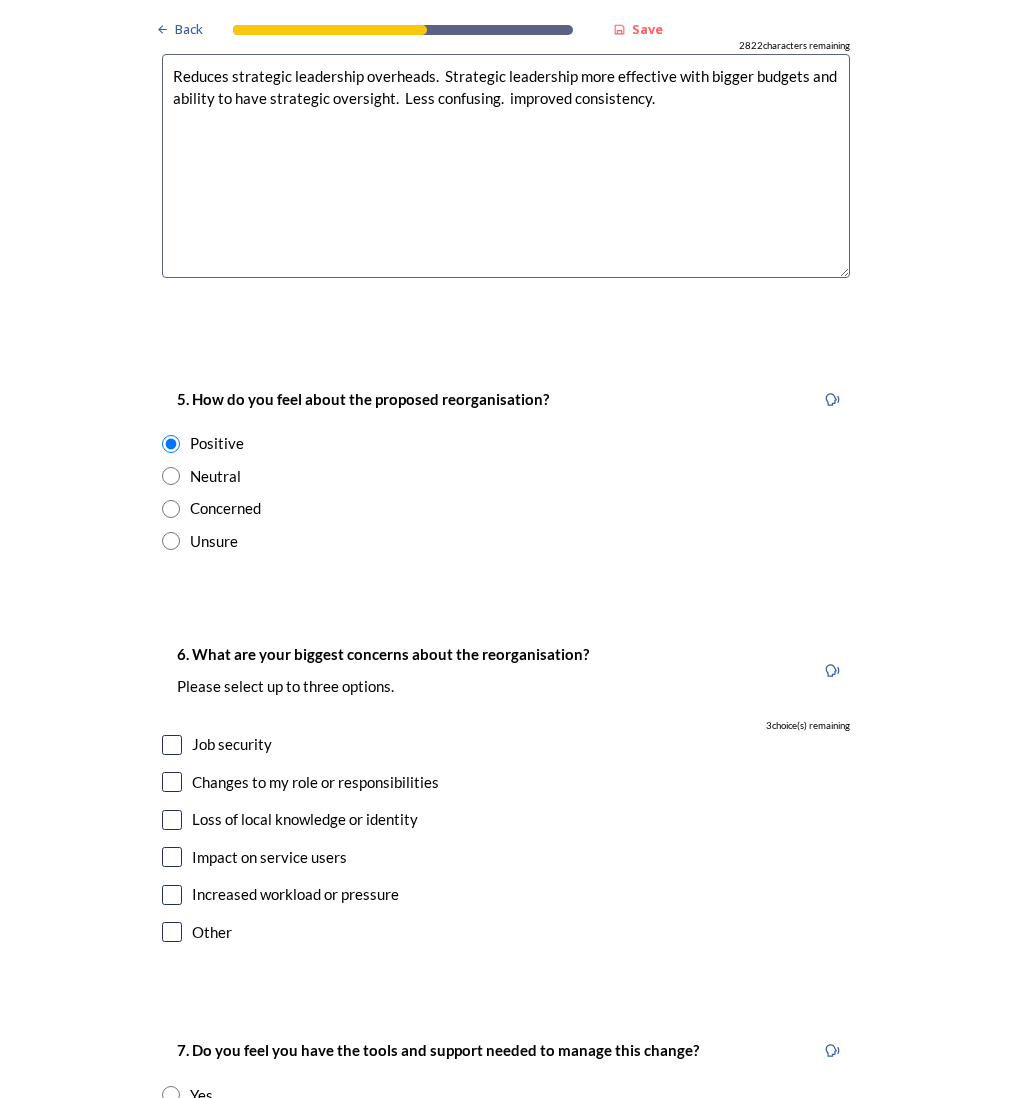 click at bounding box center (172, 932) 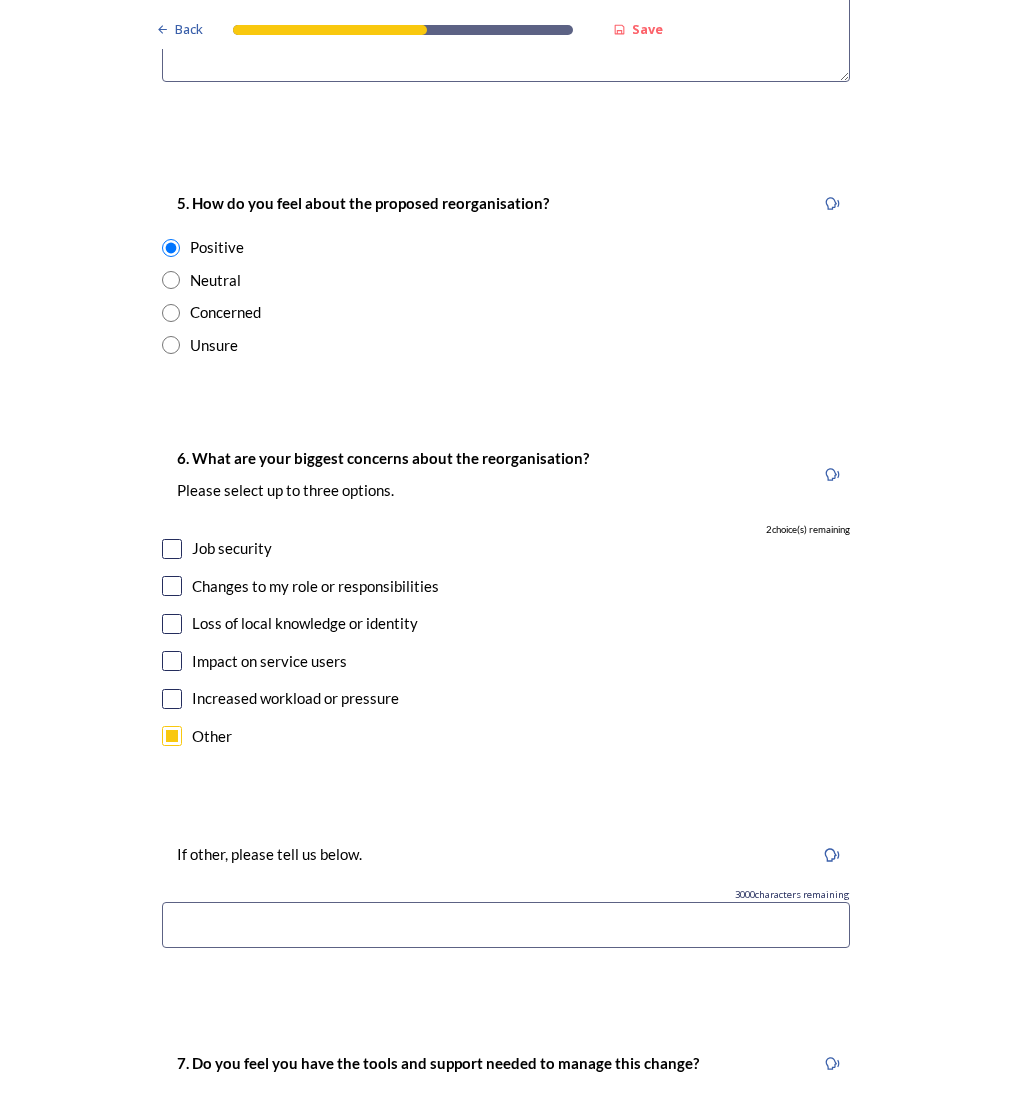 scroll, scrollTop: 3300, scrollLeft: 0, axis: vertical 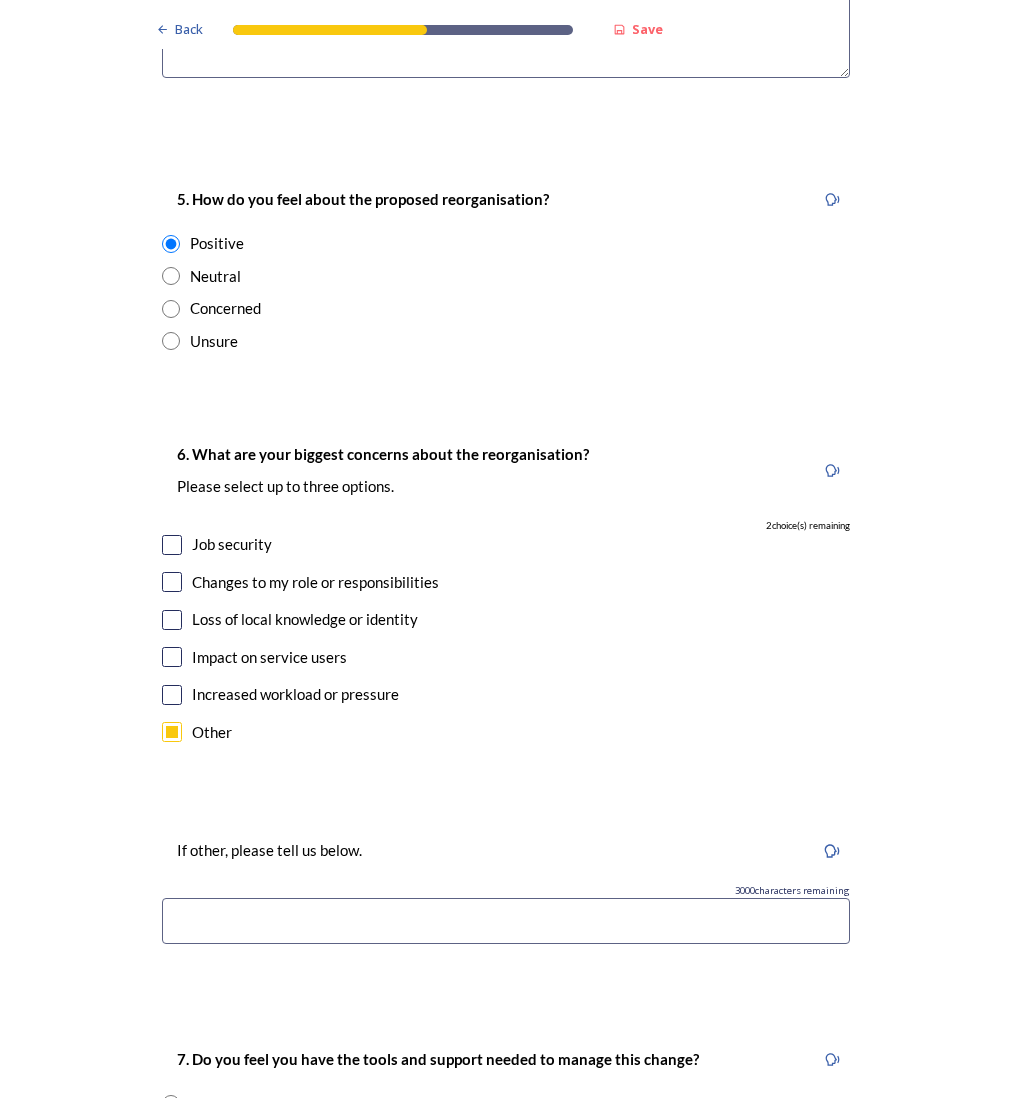 click at bounding box center [506, 921] 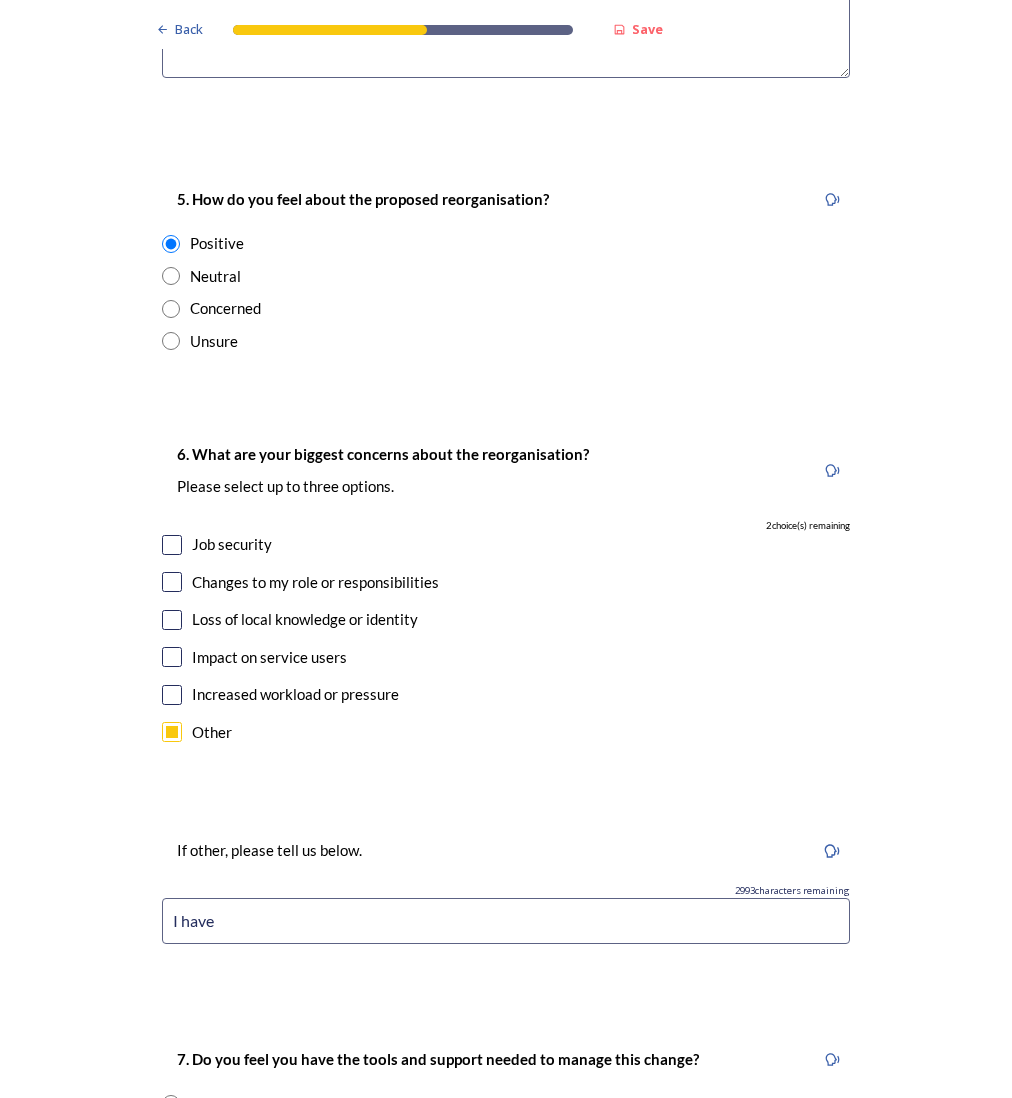 type on "I" 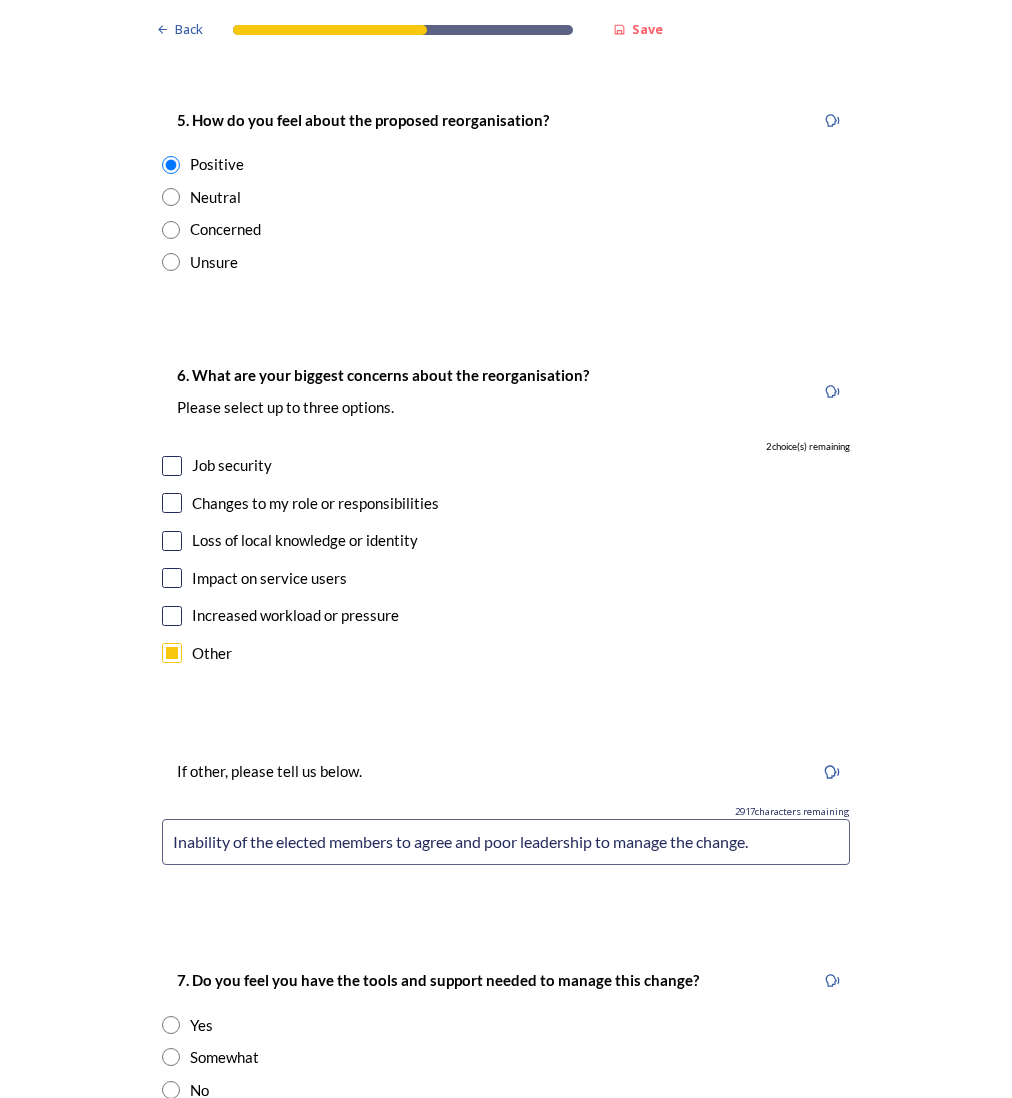 scroll, scrollTop: 3600, scrollLeft: 0, axis: vertical 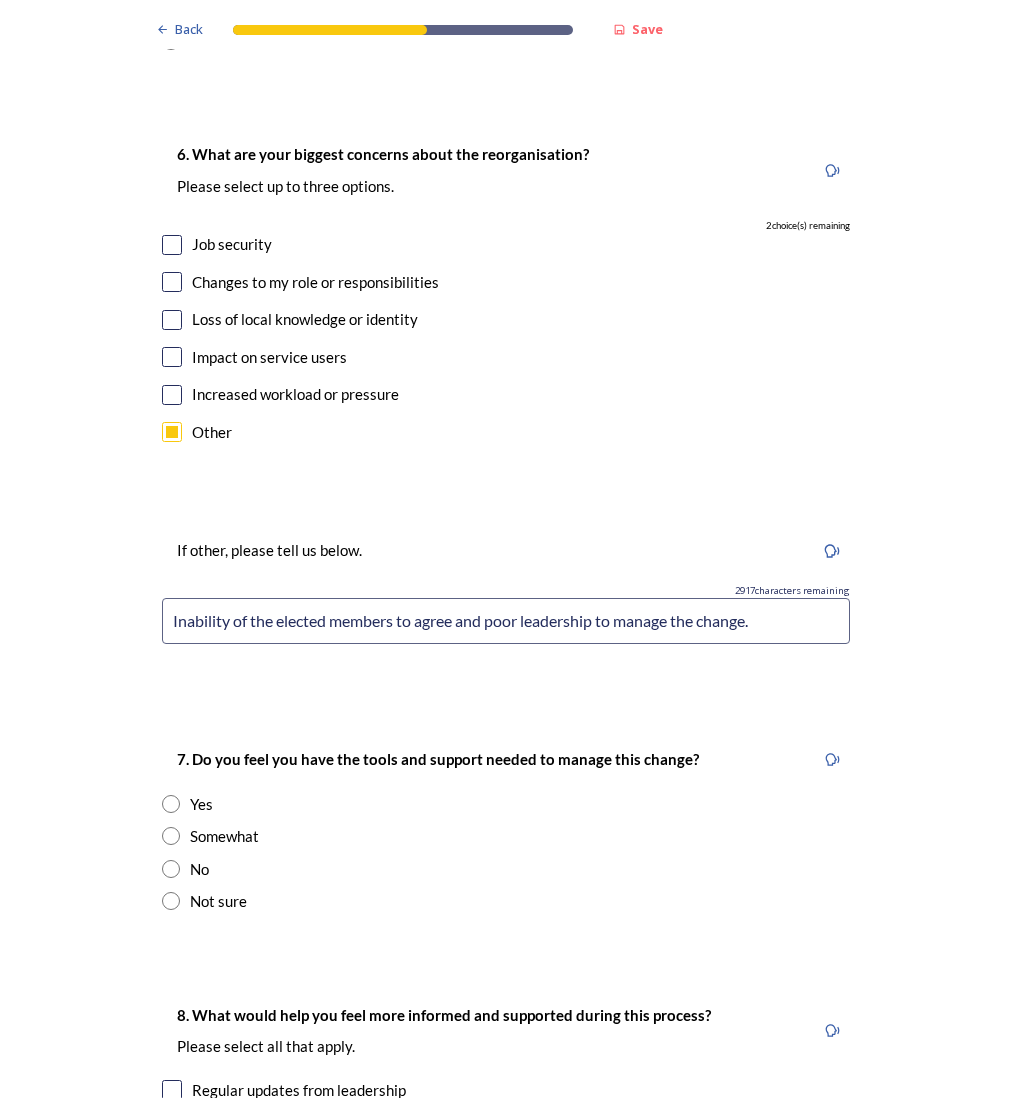 type on "Inability of the elected members to agree and poor leadership to manage the change." 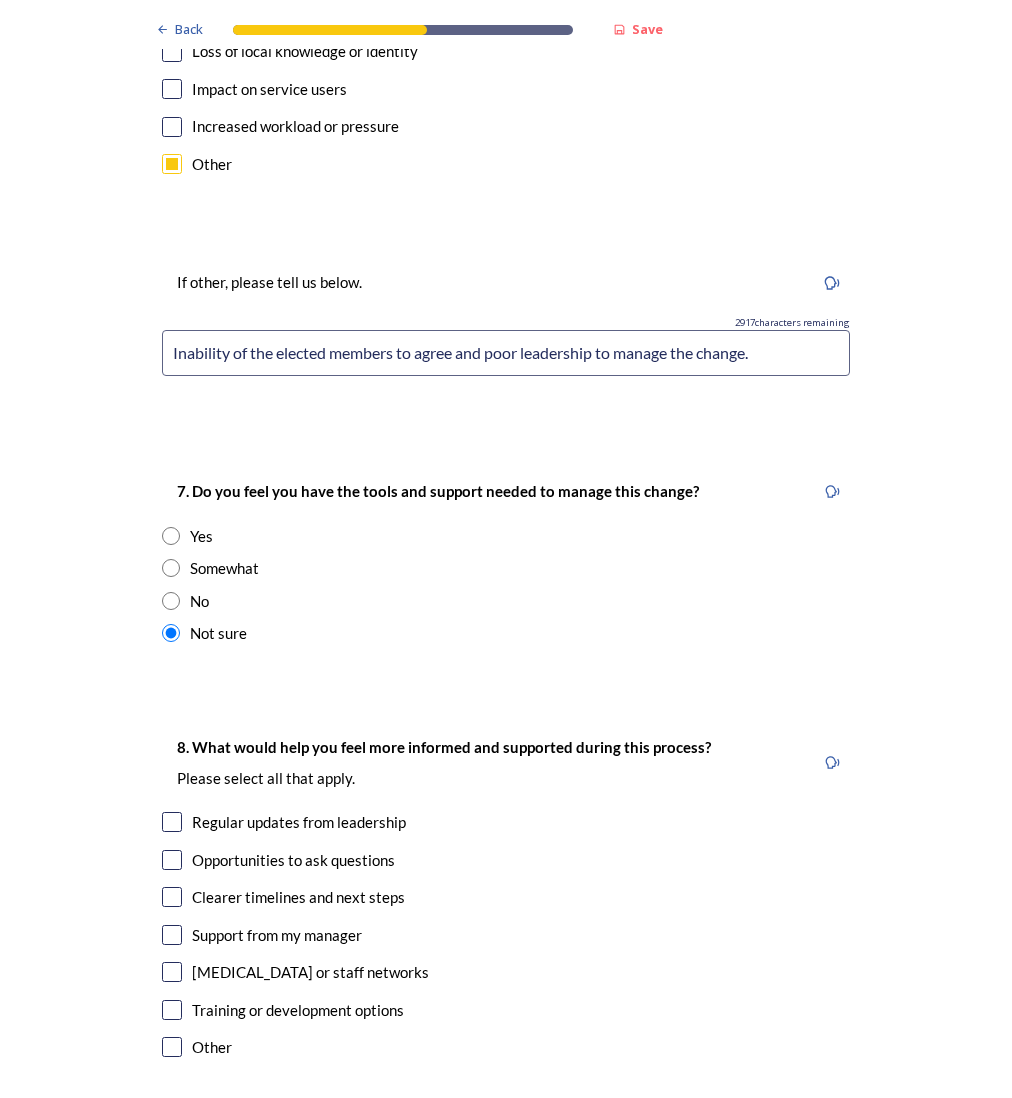 scroll, scrollTop: 3900, scrollLeft: 0, axis: vertical 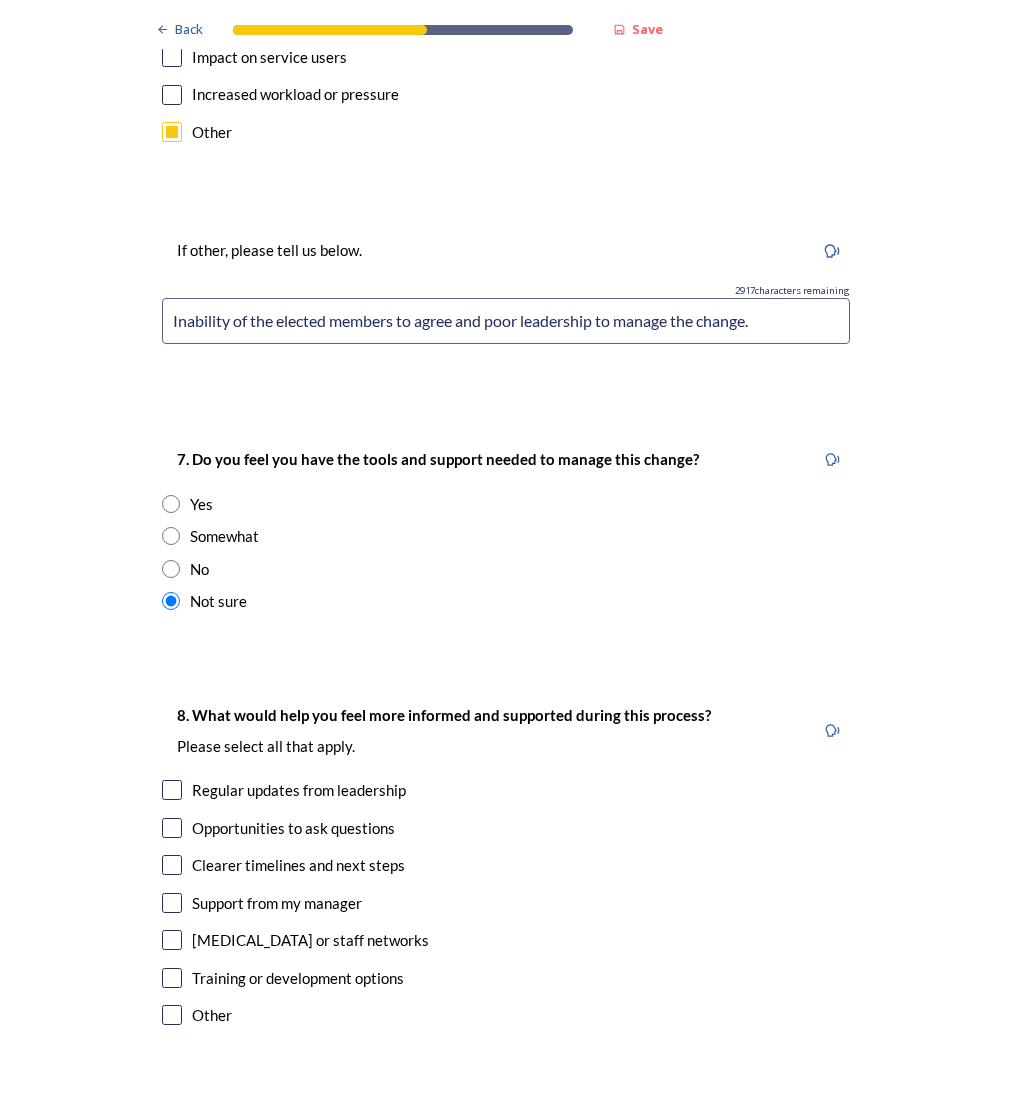 click at bounding box center [172, 790] 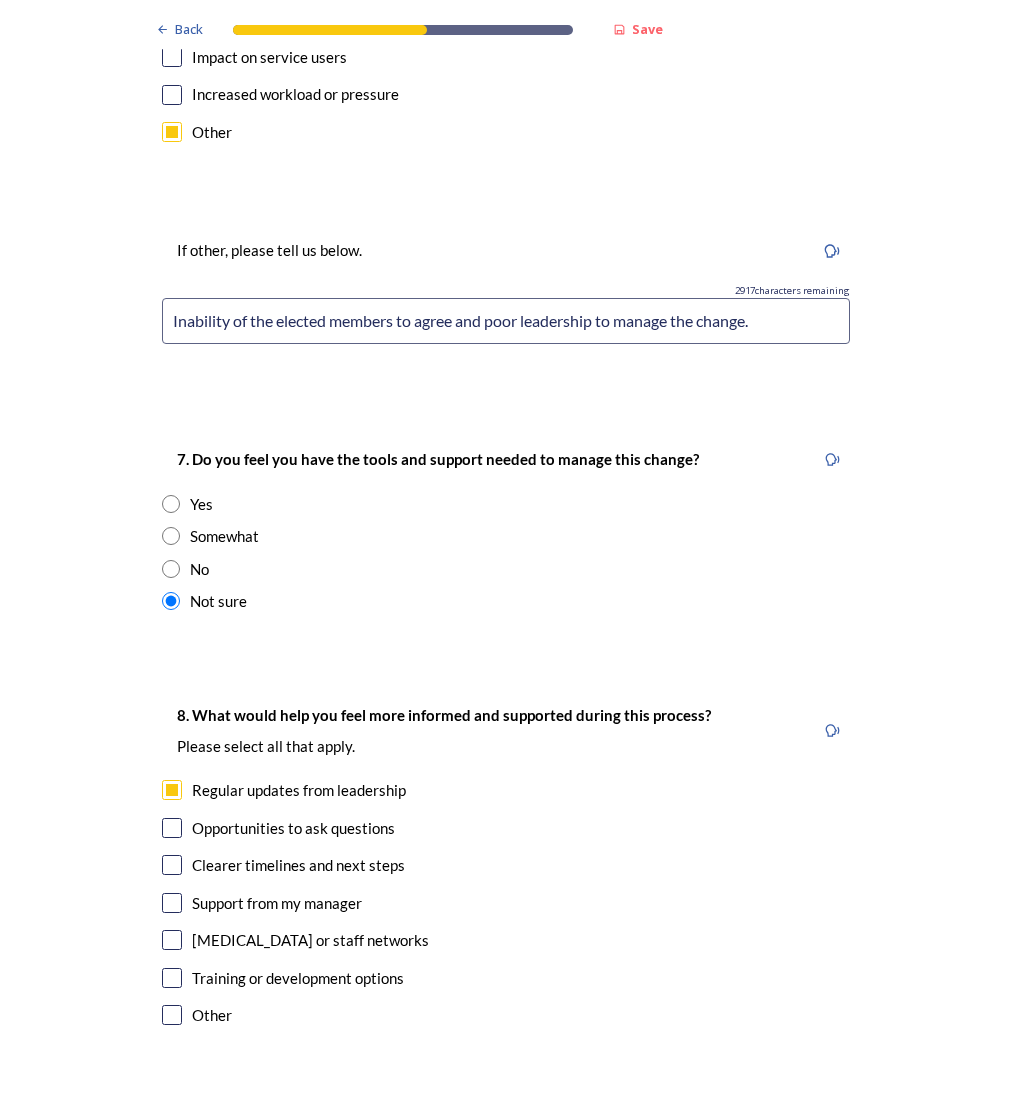 click on "Opportunities to ask questions" at bounding box center [506, 828] 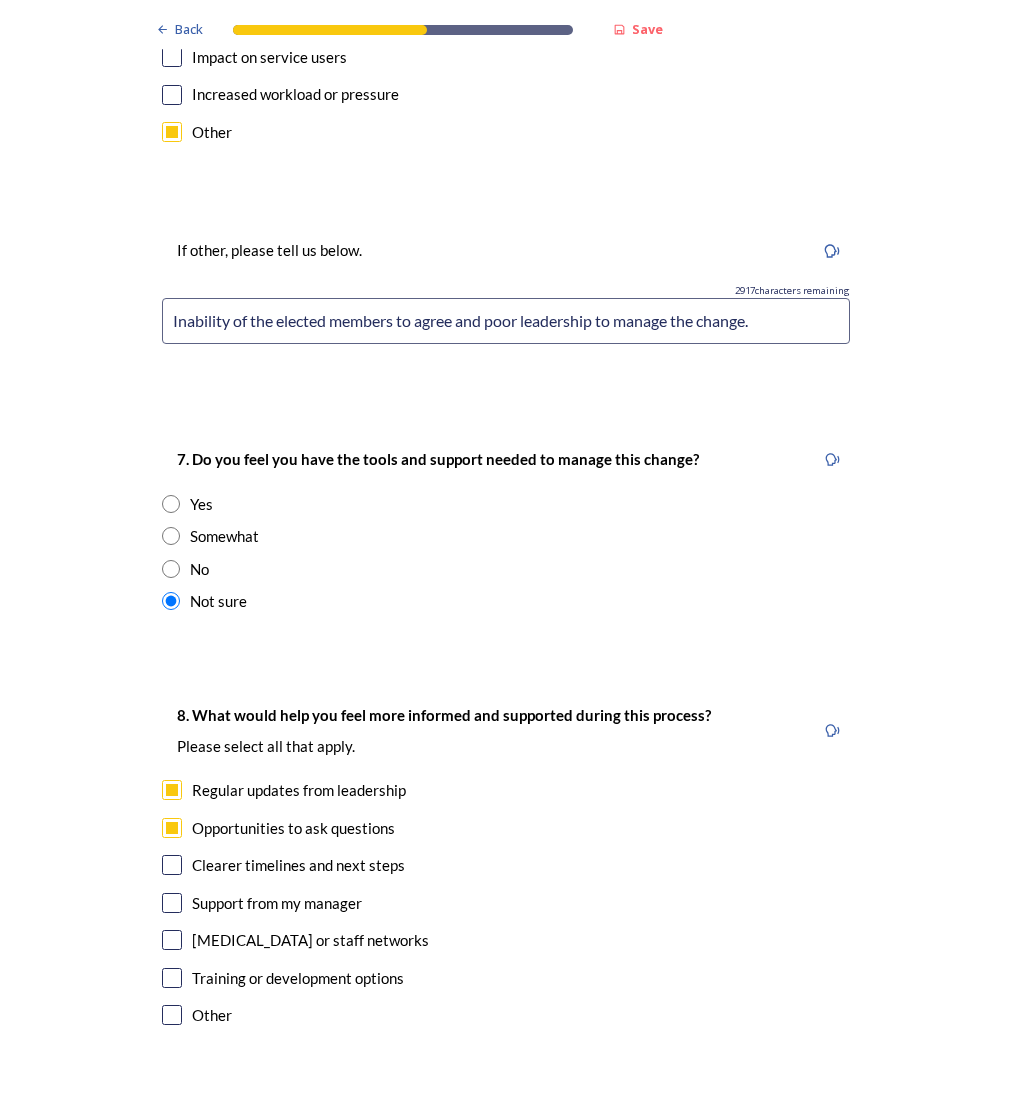checkbox on "true" 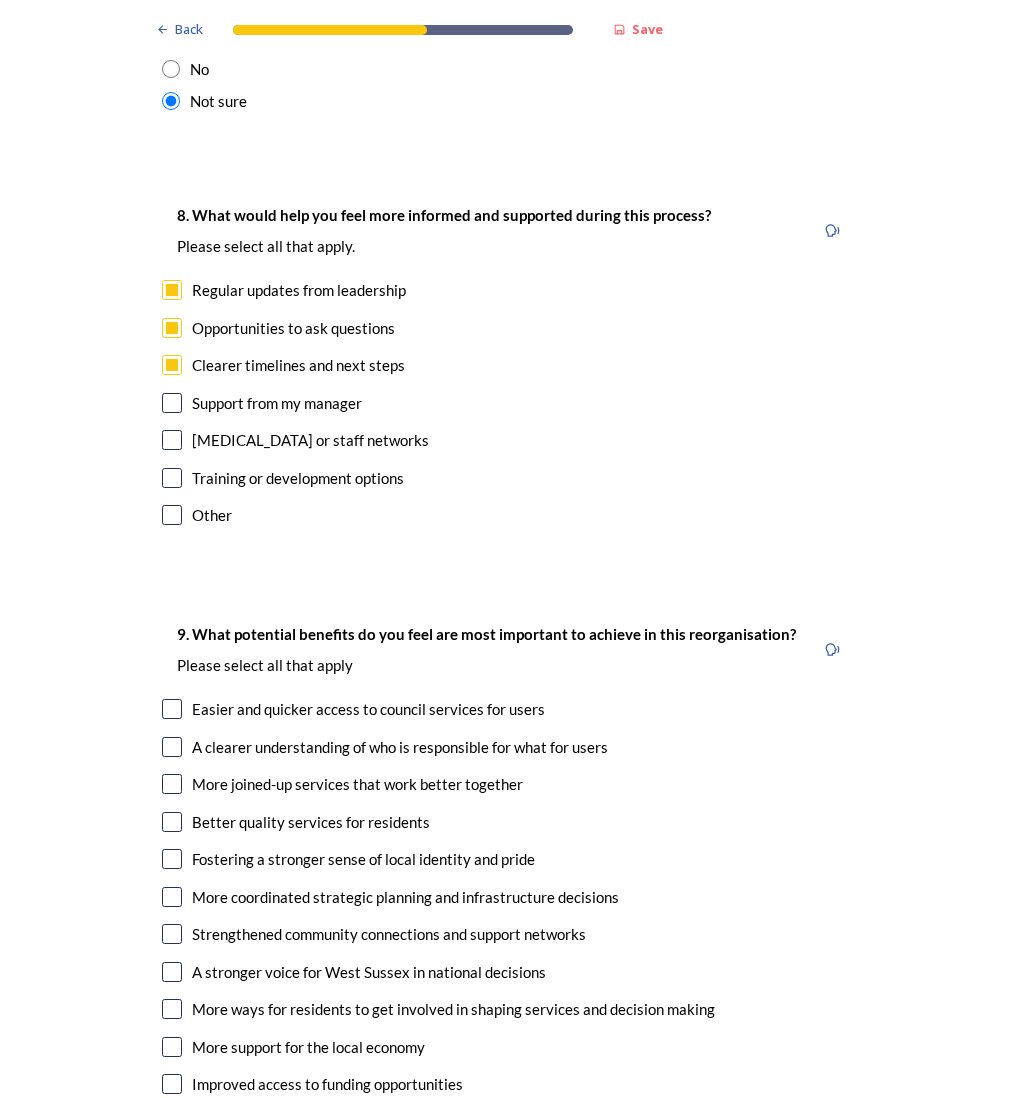 scroll, scrollTop: 4500, scrollLeft: 0, axis: vertical 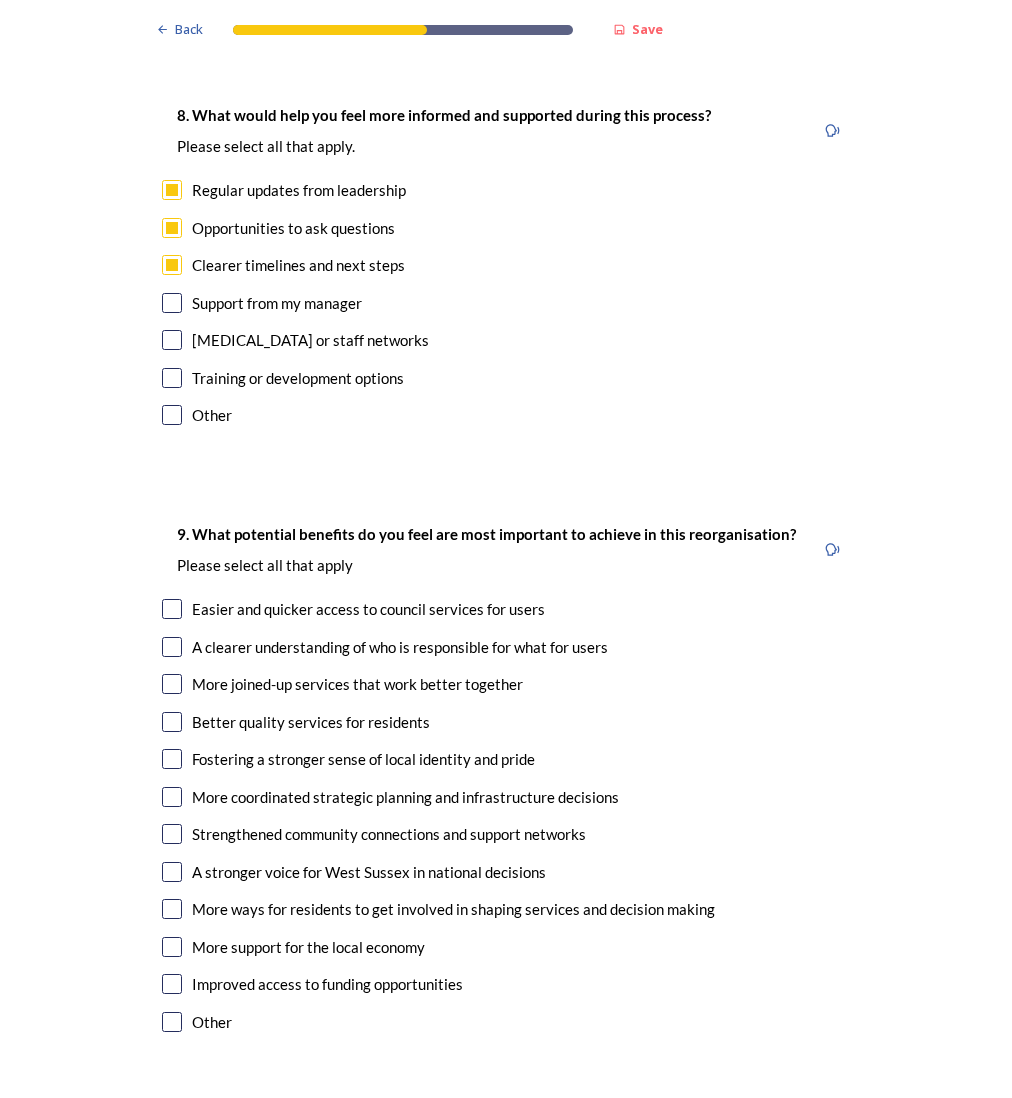 click at bounding box center [172, 684] 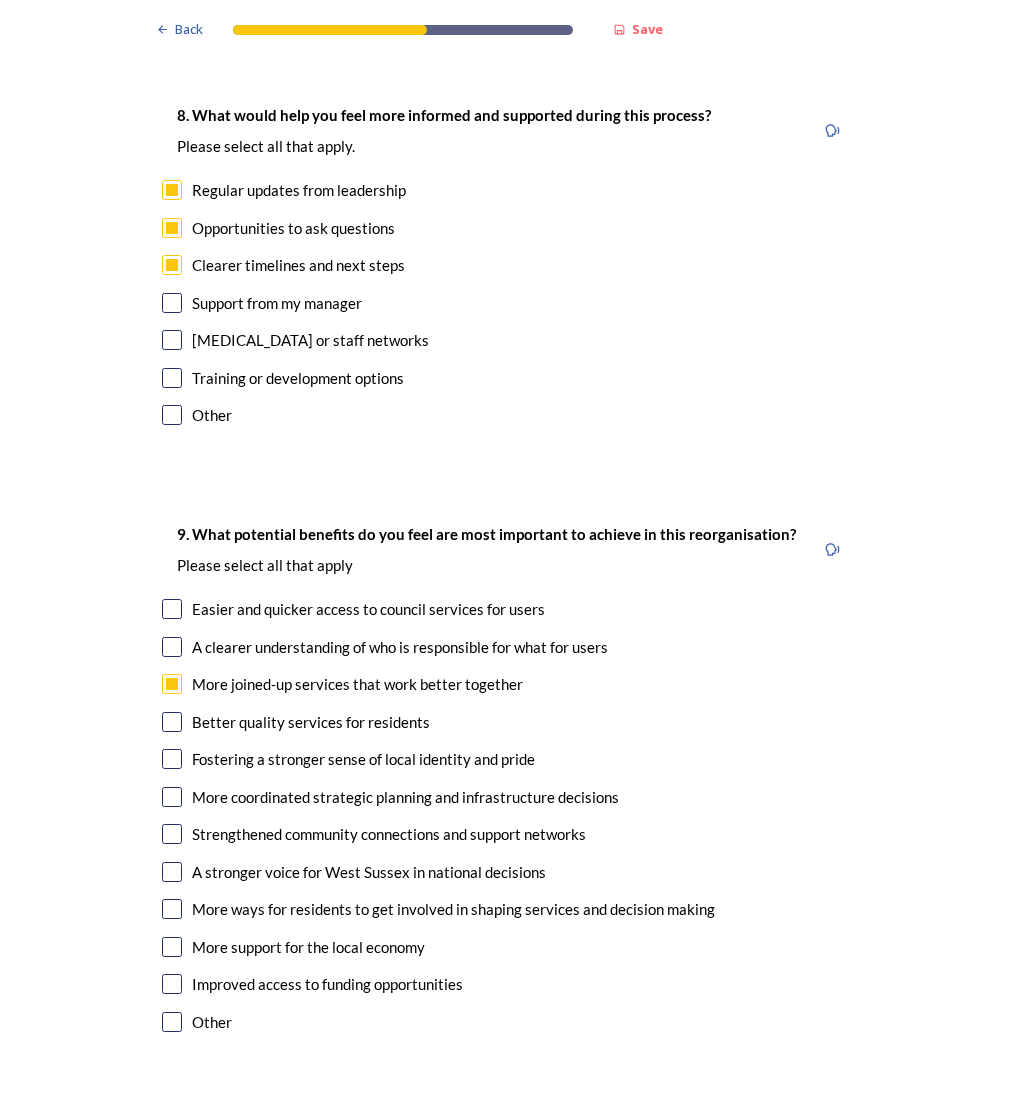 click at bounding box center [172, 722] 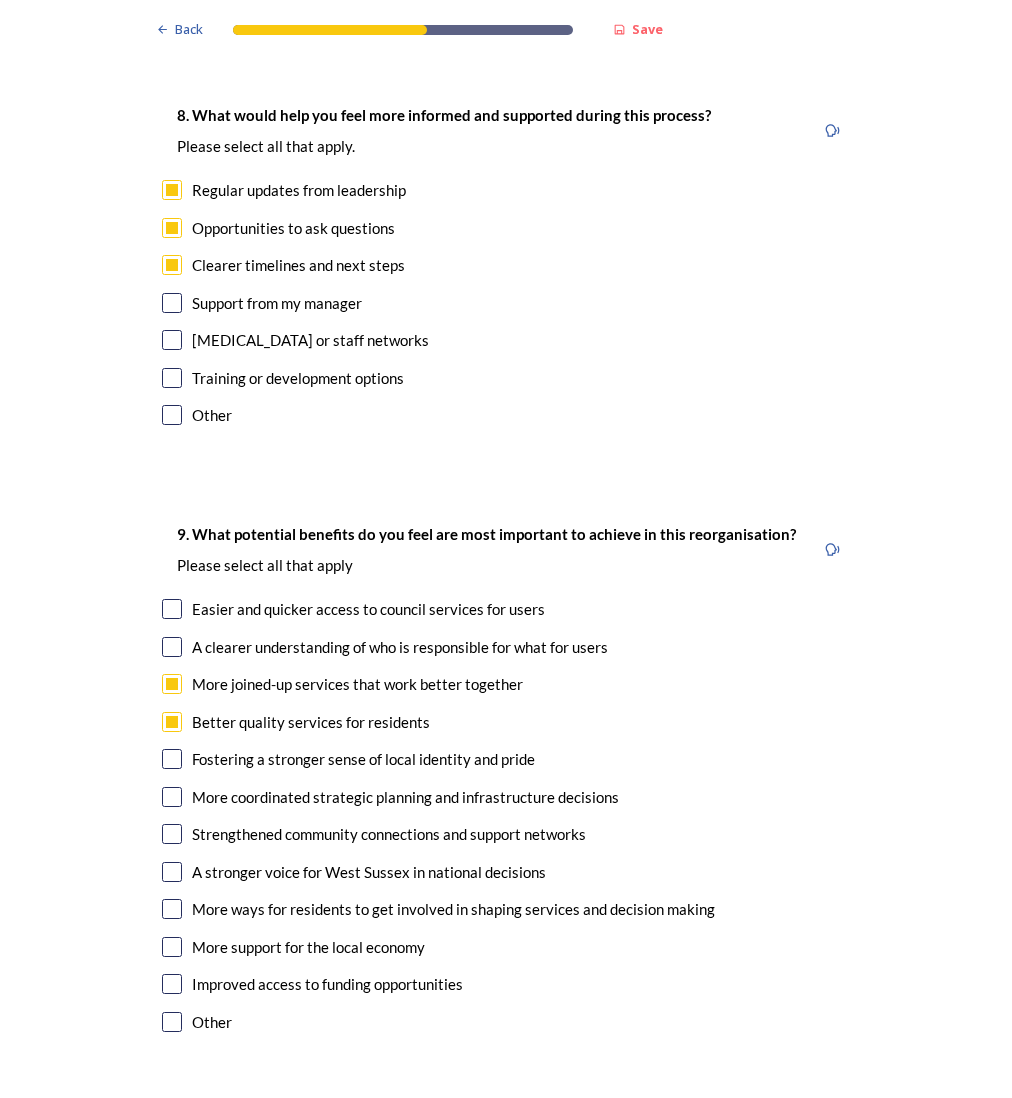 click at bounding box center [172, 797] 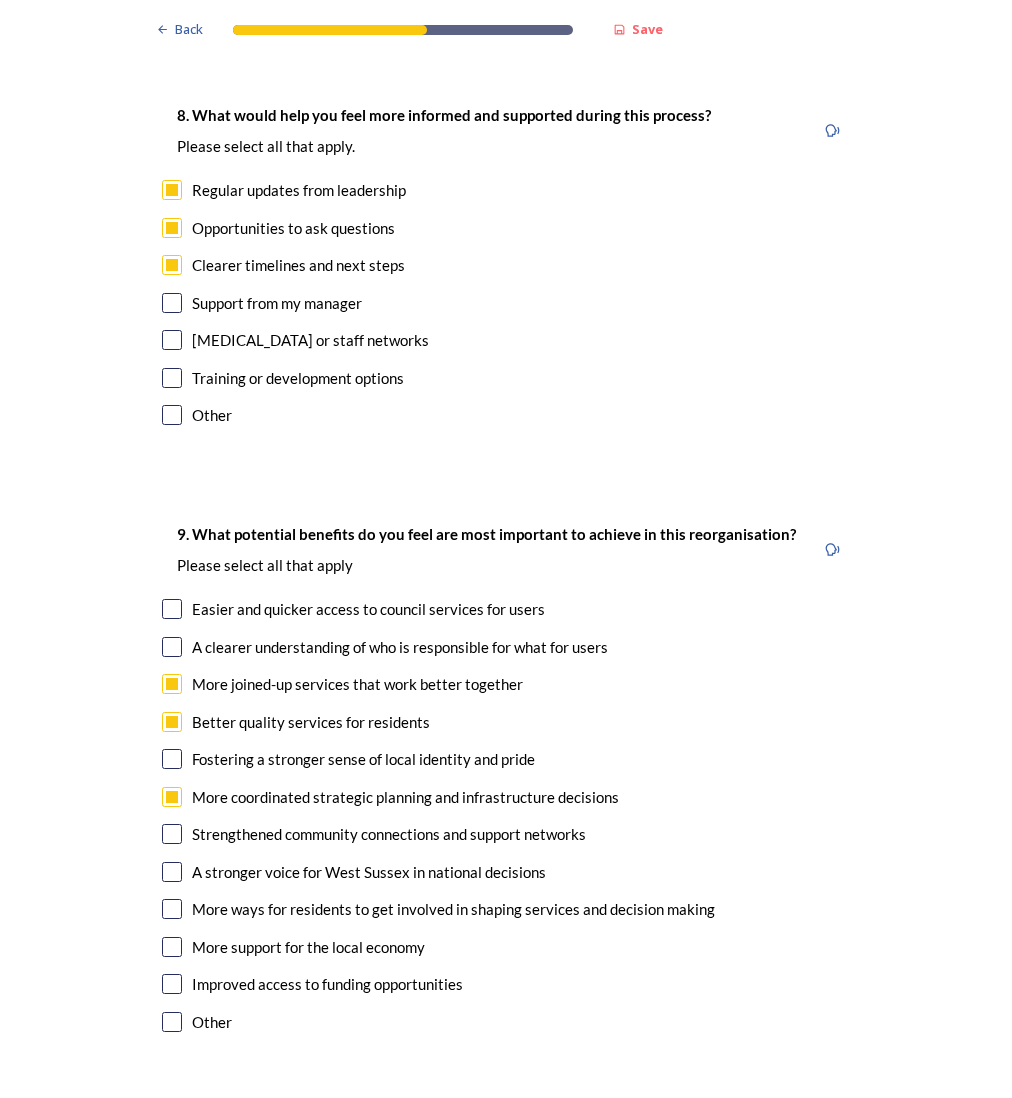 click at bounding box center [172, 872] 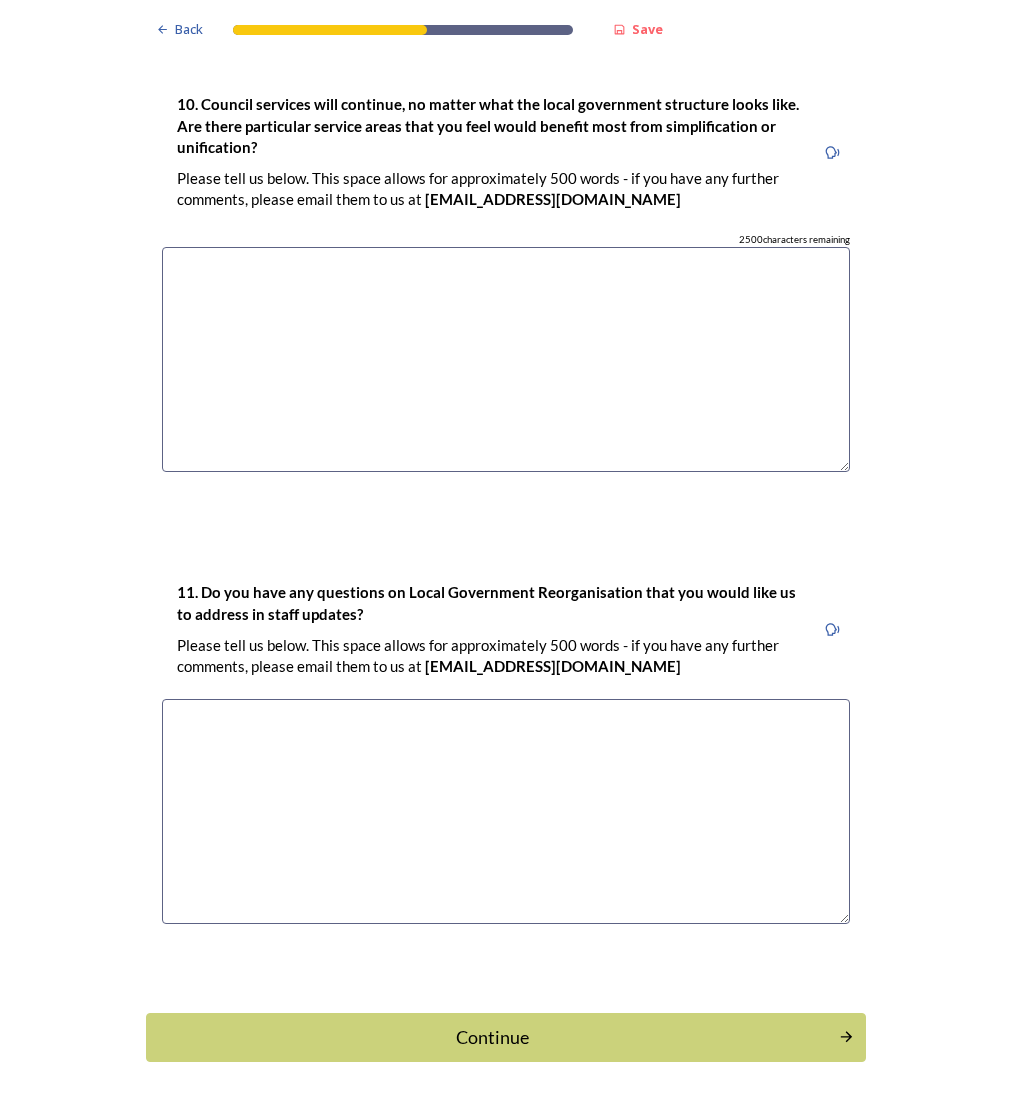 scroll, scrollTop: 5554, scrollLeft: 0, axis: vertical 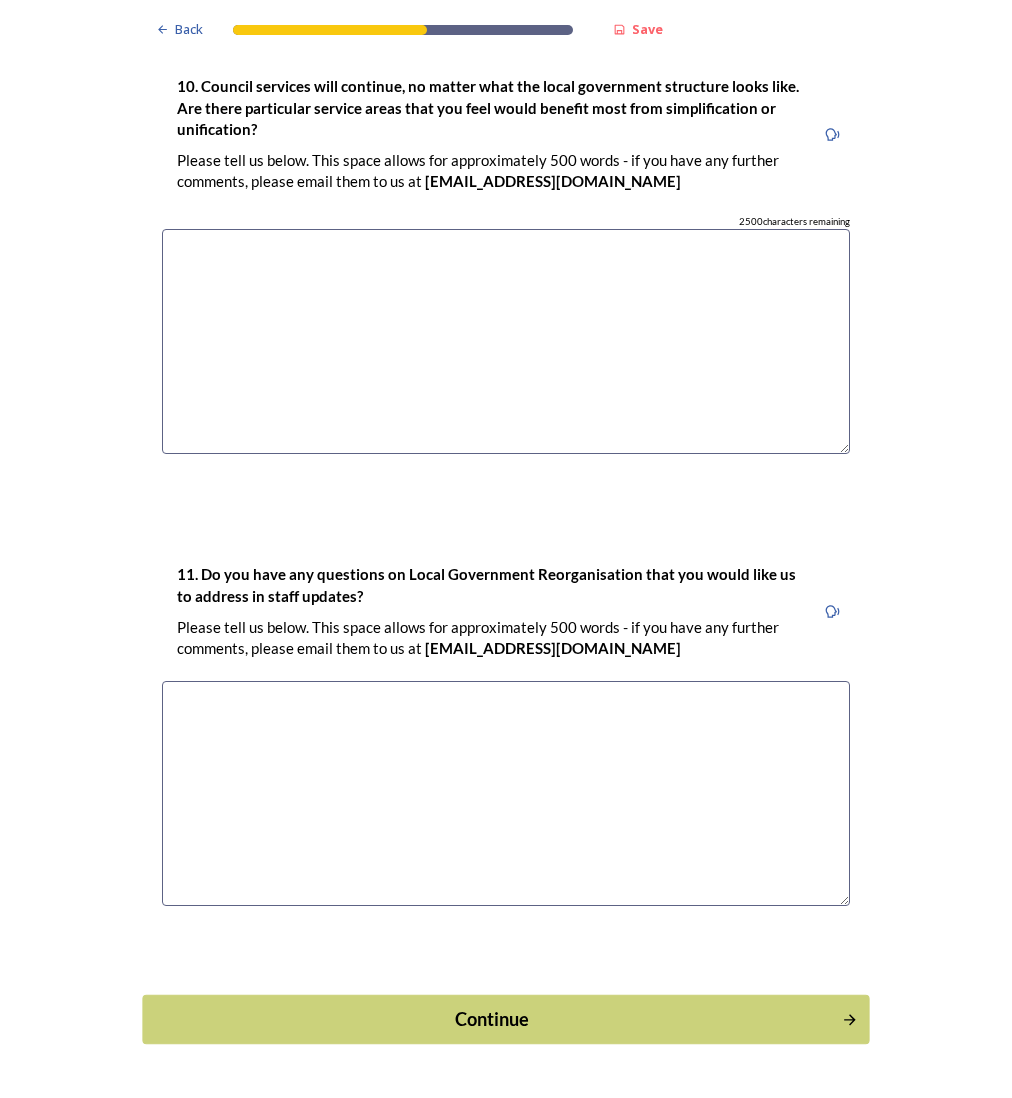 click on "Continue" at bounding box center (492, 1019) 